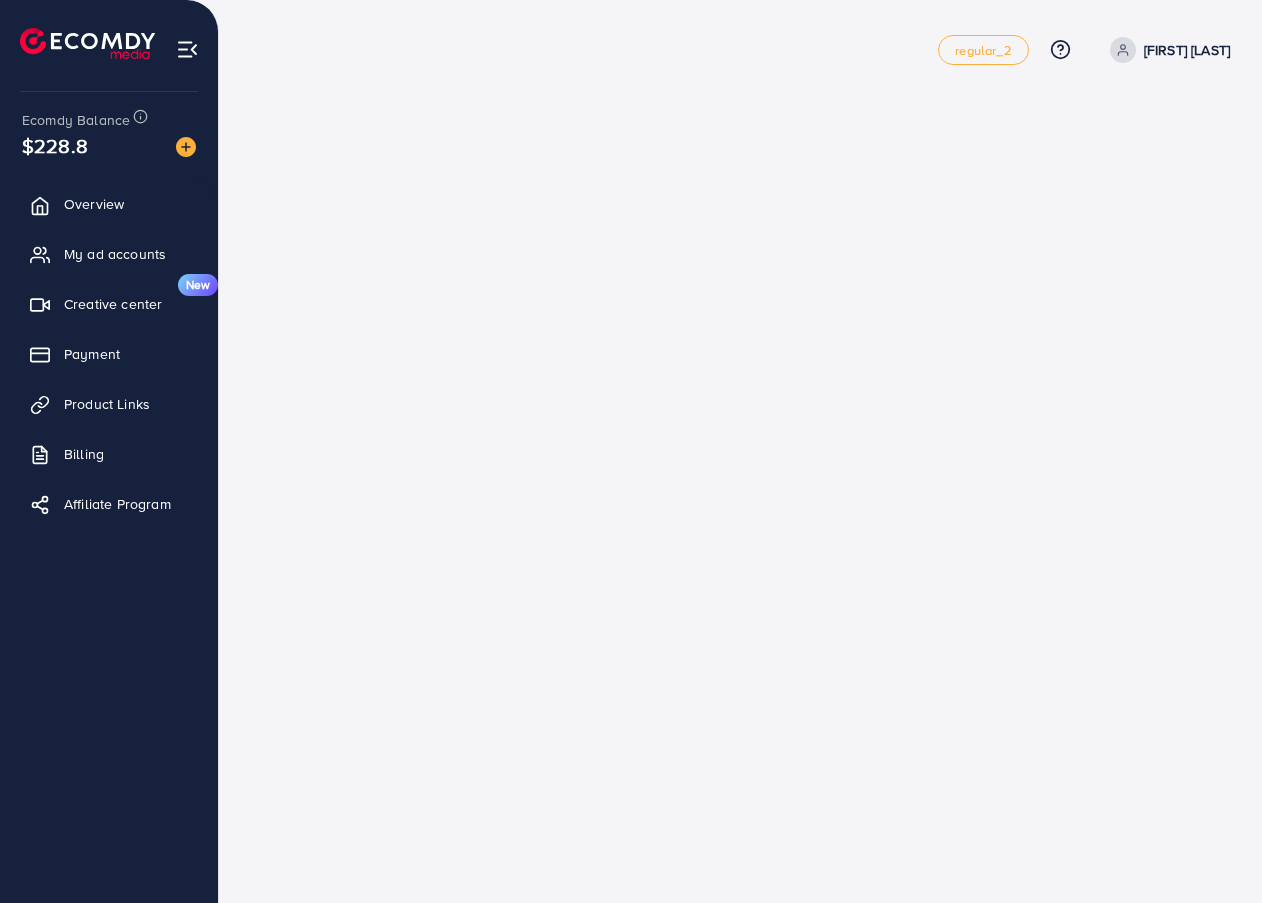 scroll, scrollTop: 0, scrollLeft: 0, axis: both 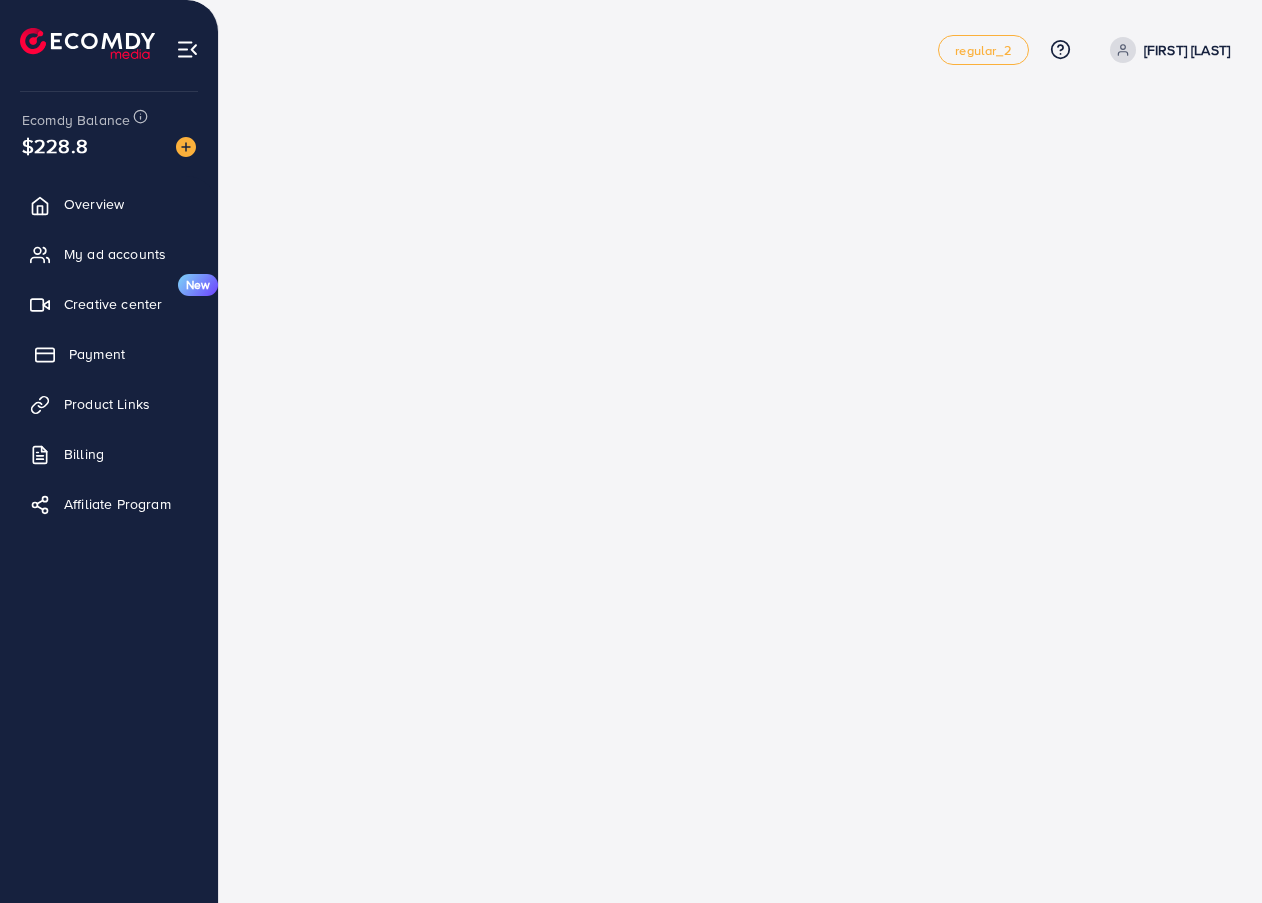 click on "Payment" at bounding box center (109, 354) 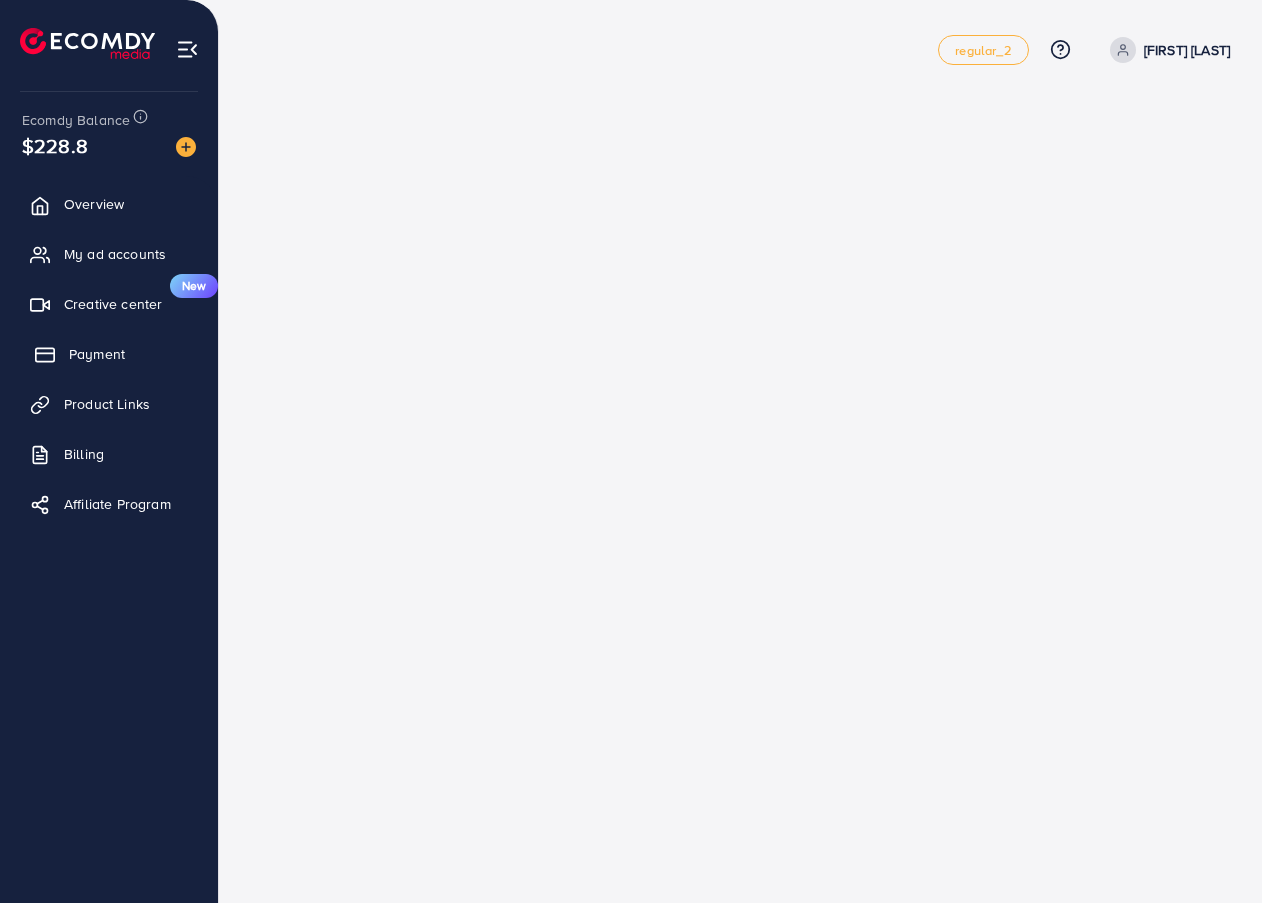 click on "Payment" at bounding box center [97, 354] 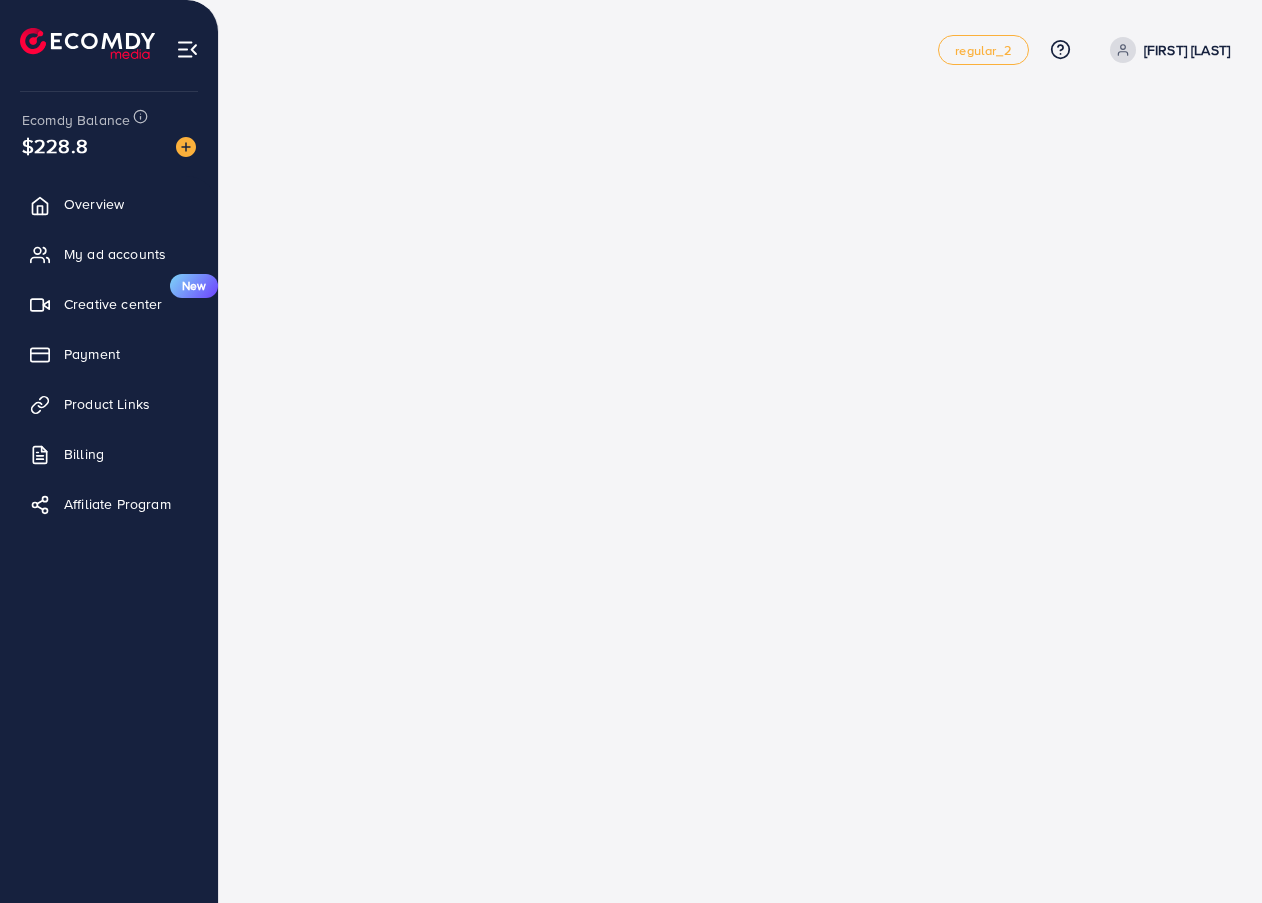 click on "Overview My ad accounts Creative center  New  Payment Product Links Billing Affiliate Program" at bounding box center (109, 360) 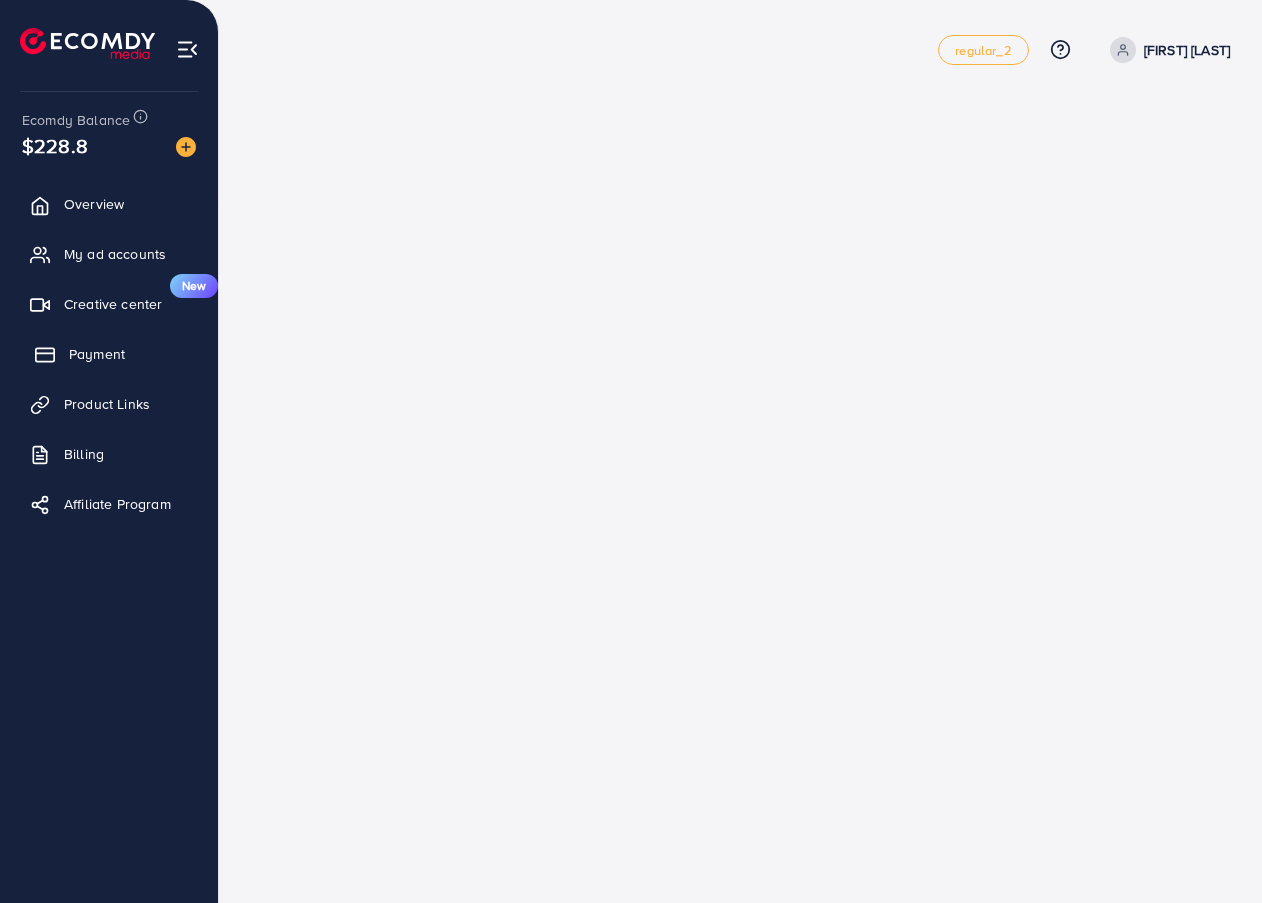 click on "Payment" at bounding box center [109, 354] 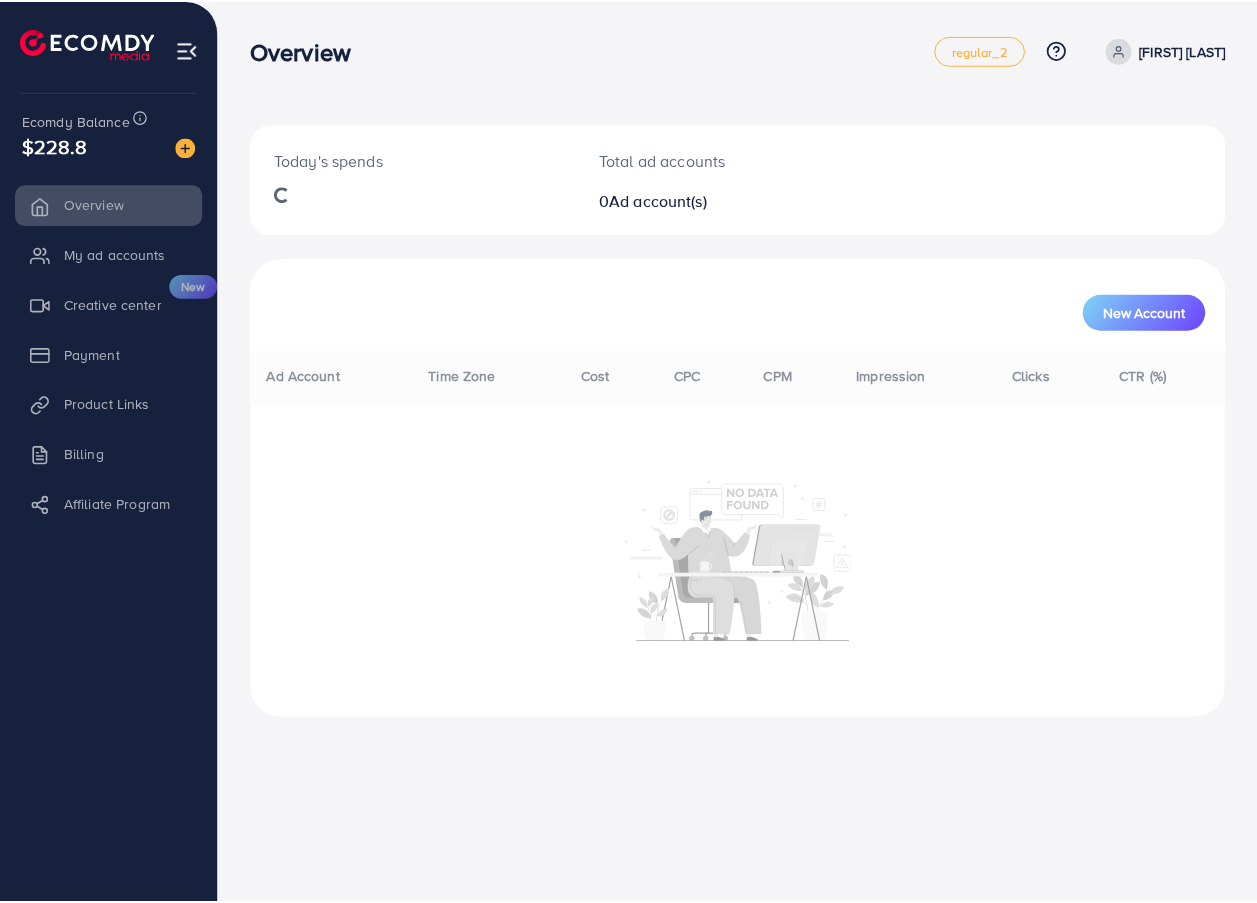 scroll, scrollTop: 0, scrollLeft: 0, axis: both 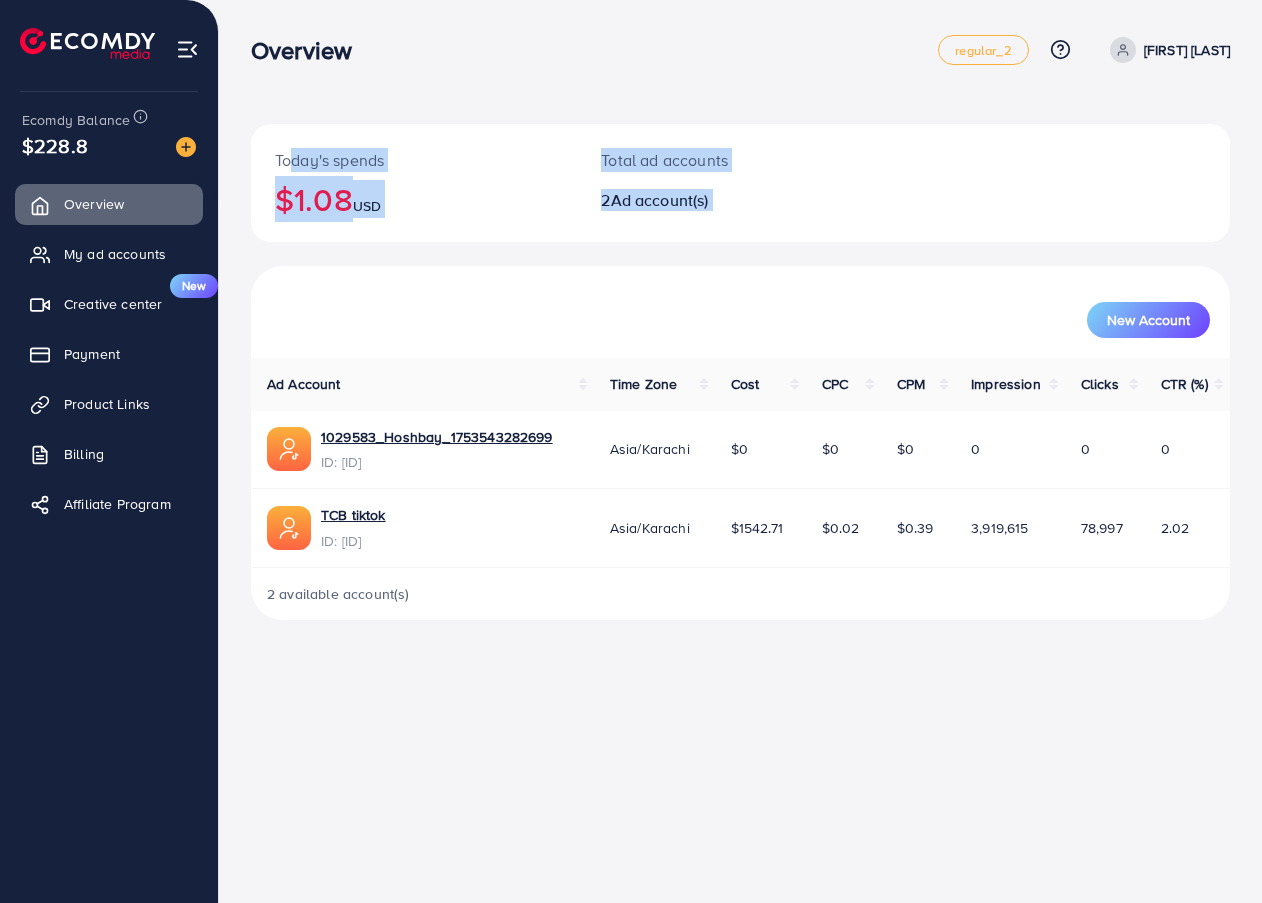 drag, startPoint x: 279, startPoint y: 99, endPoint x: 949, endPoint y: 291, distance: 696.9677 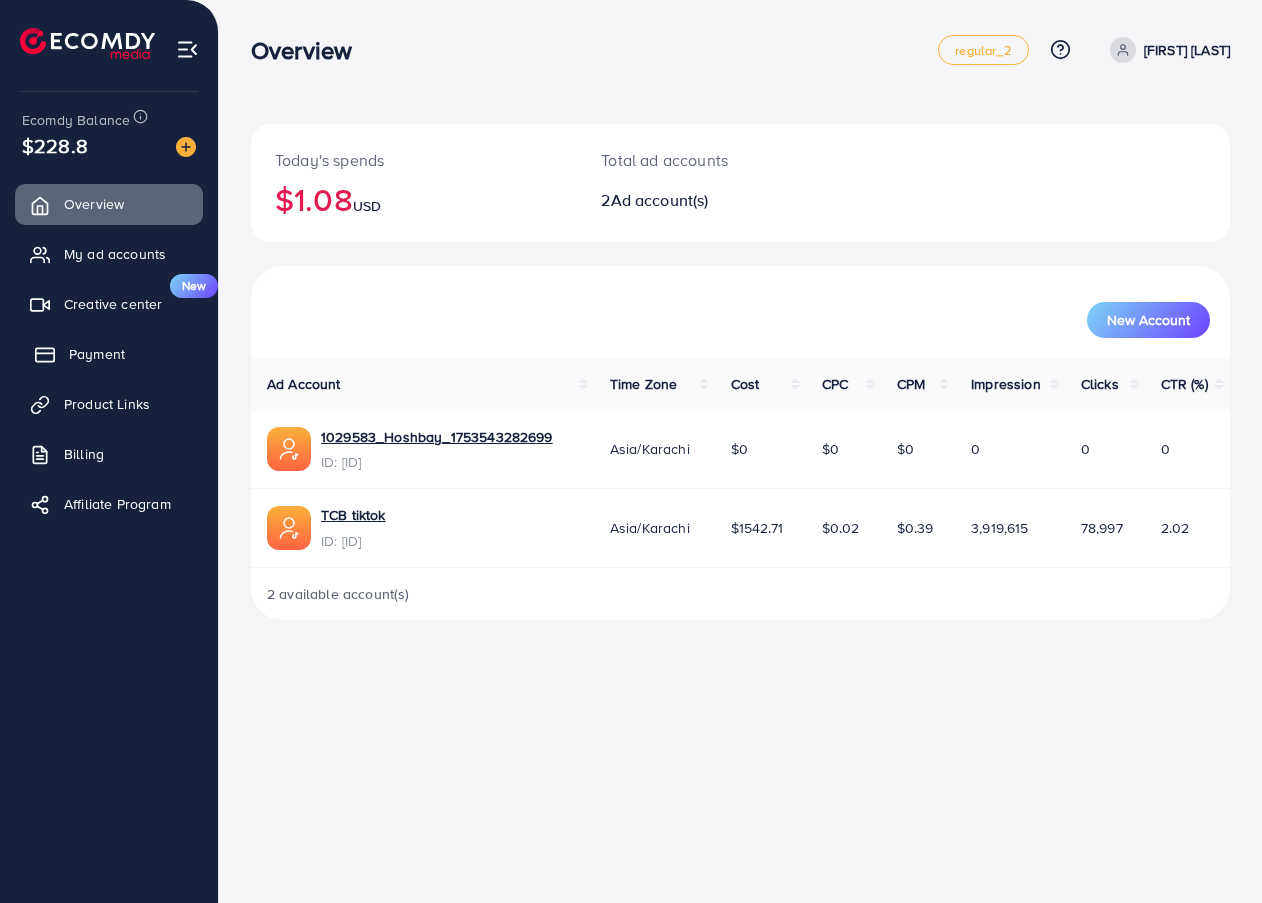 click on "Payment" at bounding box center (97, 354) 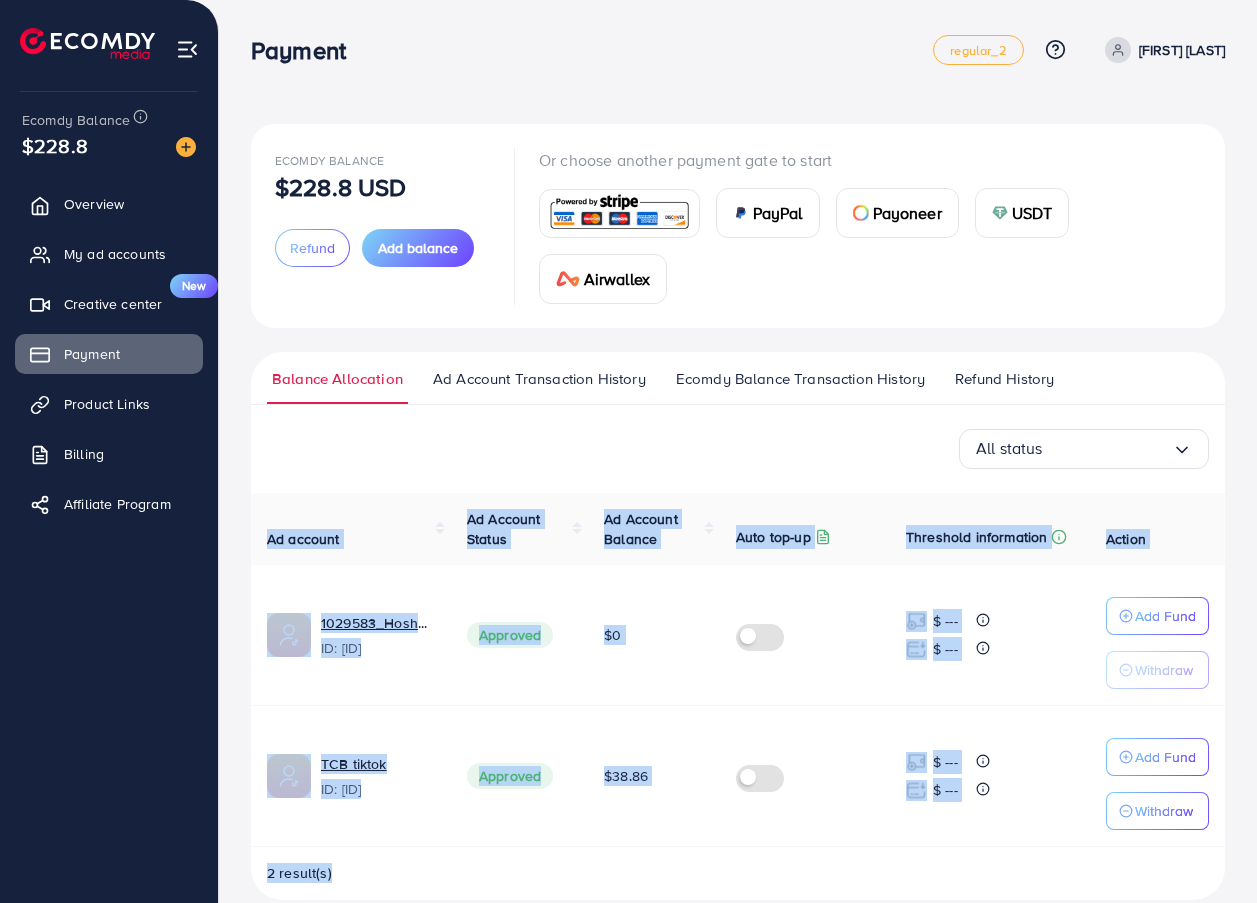 scroll, scrollTop: 29, scrollLeft: 0, axis: vertical 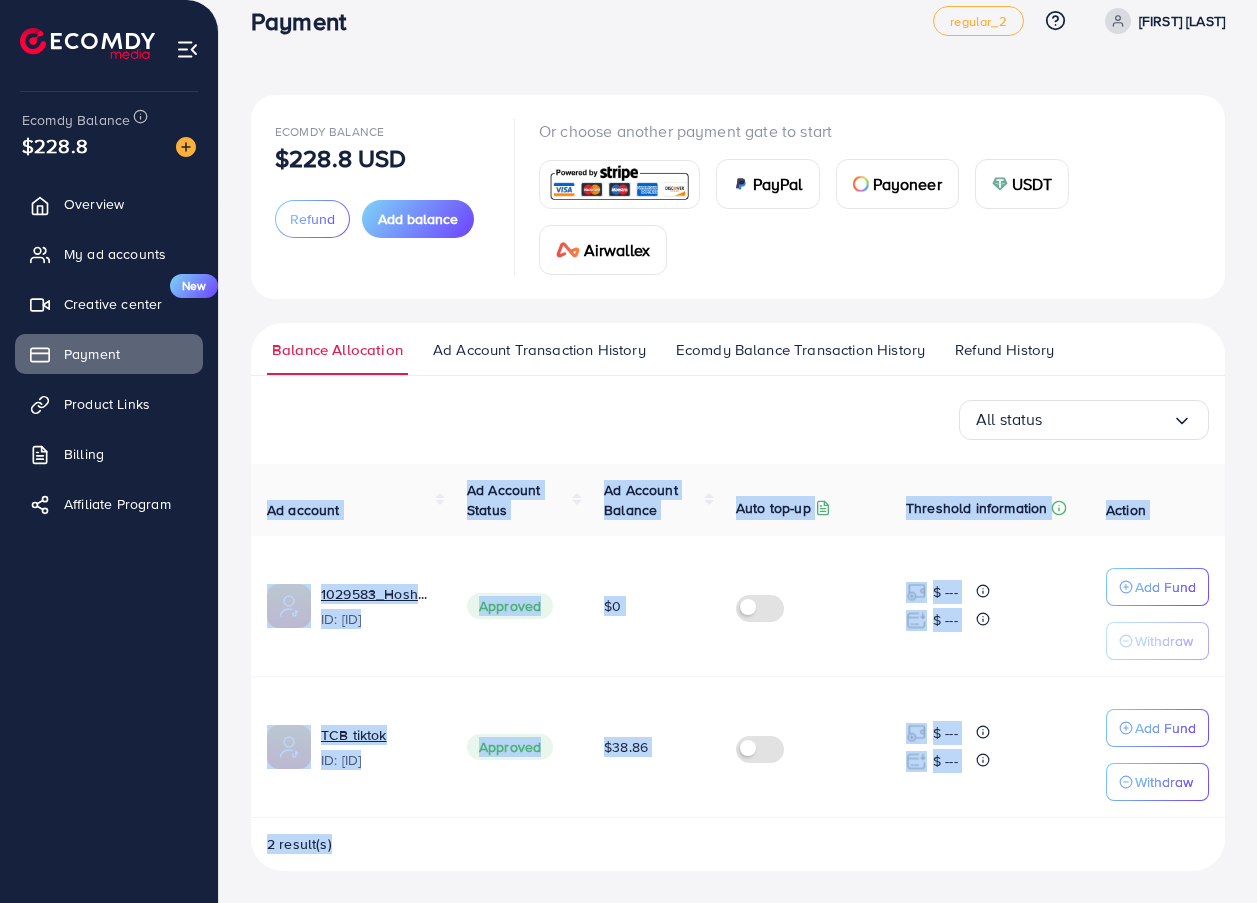 drag, startPoint x: 251, startPoint y: 492, endPoint x: 1103, endPoint y: 861, distance: 928.47455 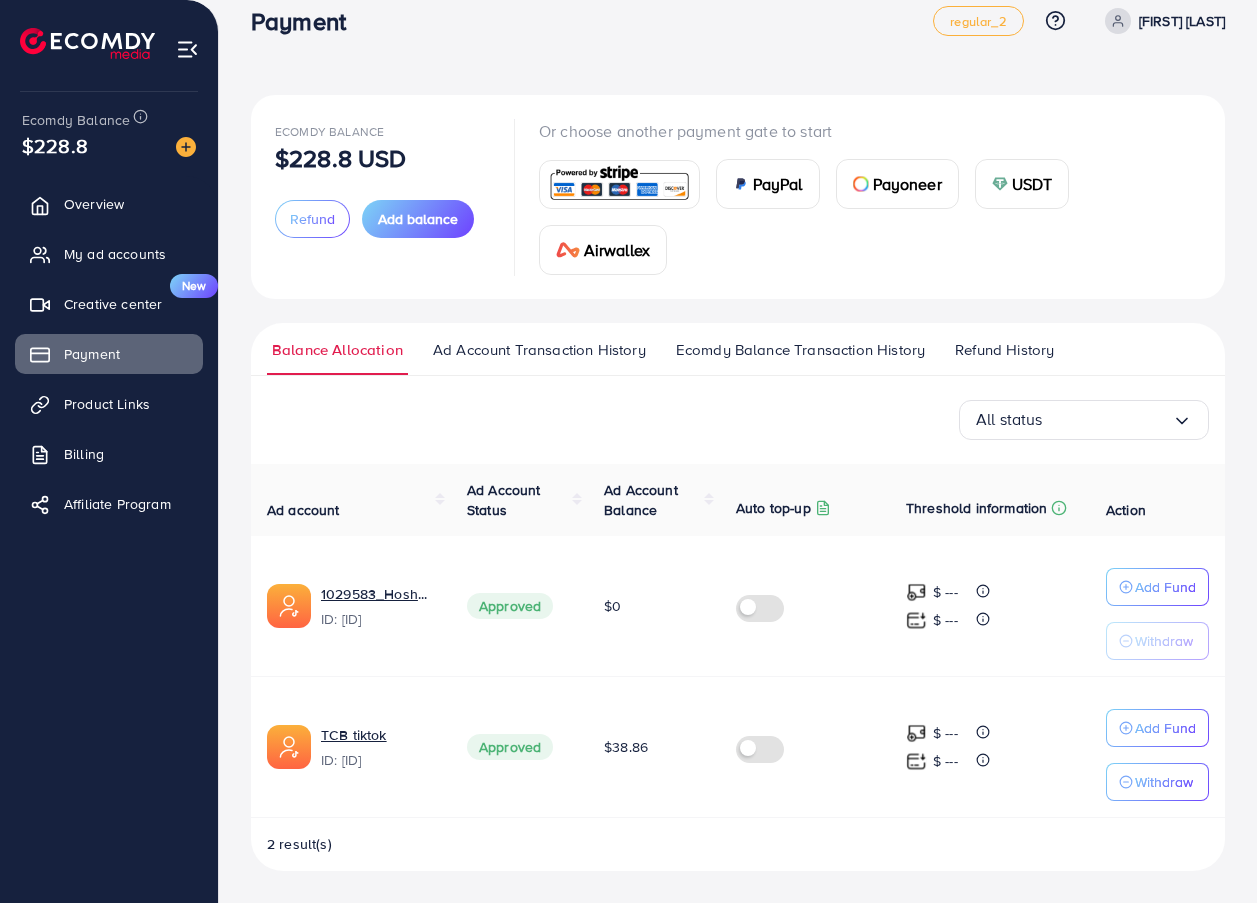 click on "2 result(s)" at bounding box center [738, 852] 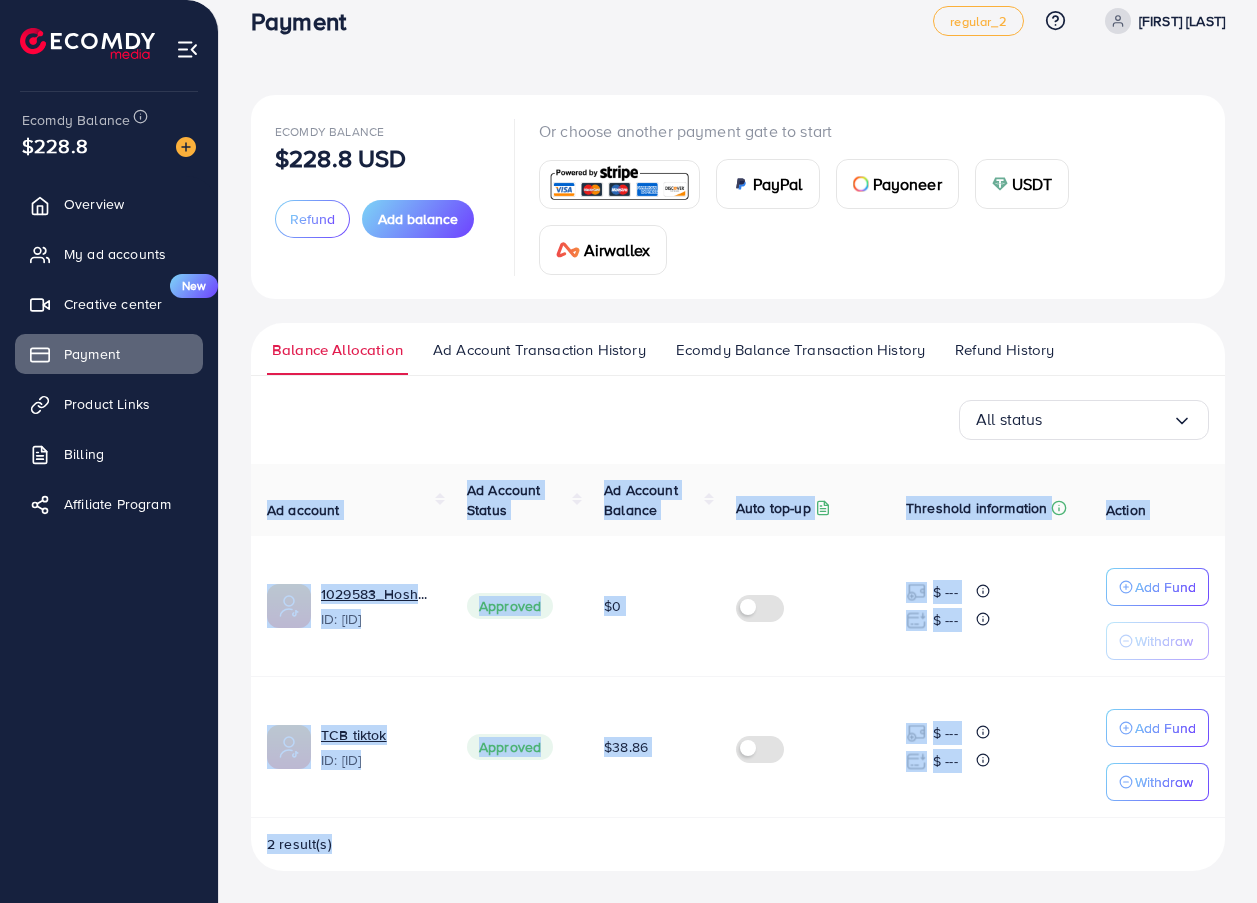 drag, startPoint x: 361, startPoint y: 510, endPoint x: 1001, endPoint y: 913, distance: 756.31274 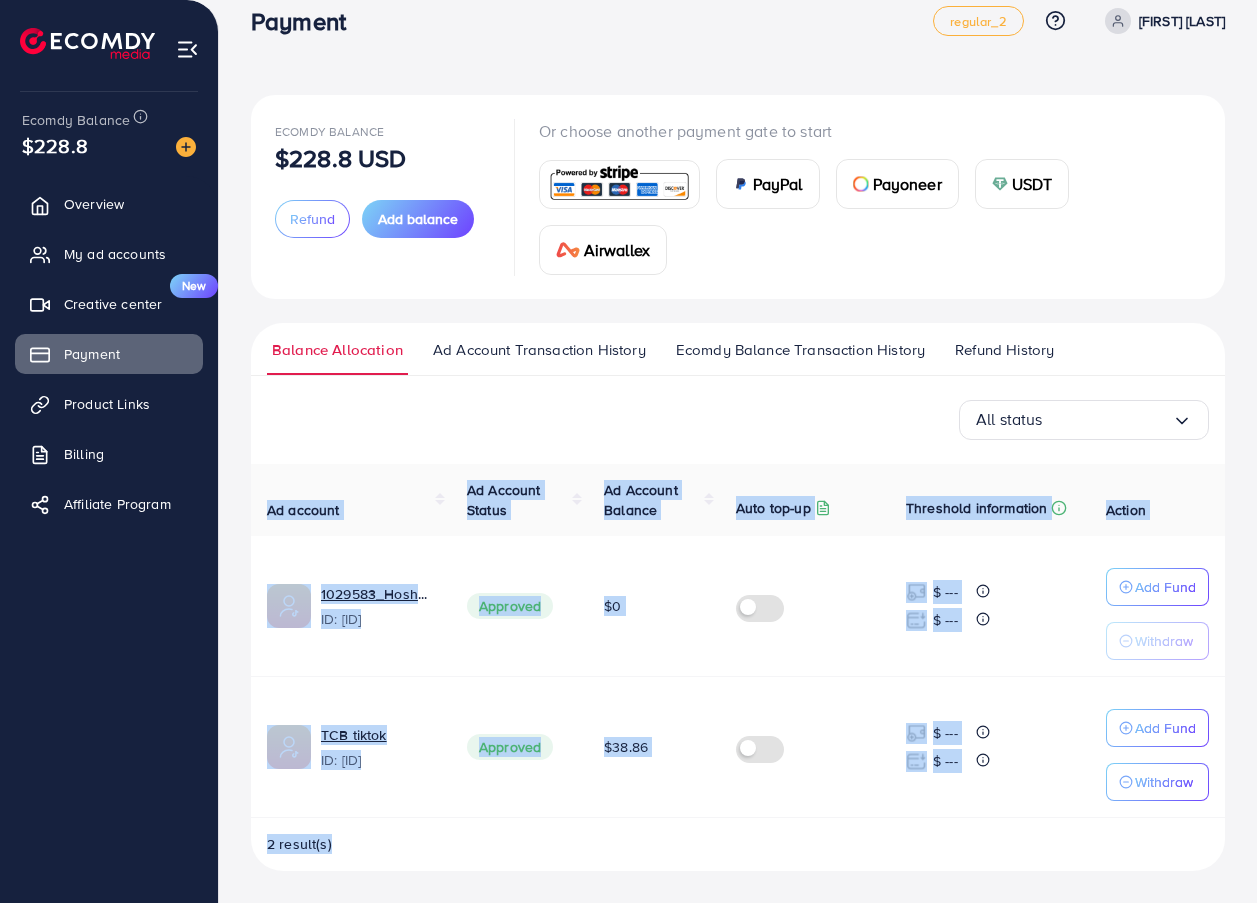 click on "Ecomdy Balance  $228.8 USD   Refund   Add balance   Or choose another payment gate to start   PayPal   Payoneer   USDT   Airwallex   Refund request form   Please choose the same payment method as the one you used to deposit.   Requested amount  * $  Max   Refund reason  *           Loading...      Detail reason  *  Receiving method  *           Loading...      I have read and accepted the  terms of service  Cancel   Next  Balance Allocation  Ad Account Transaction History   Ecomdy Balance Transaction History  Refund History
All status
Loading...                   Ad account Ad Account Status Ad Account Balance Auto top-up Threshold information Action            1029583_Hoshbay_1753543282699  ID: [ID]  Approved   $0   $ ---   $ ---   Add Fund   Withdraw       TCB tiktok  ID: [ID]  Approved   $38.86   $ ---   $ ---   Add Fund   Withdraw          2 result(s)
All status
Loading...     Select transaction date" at bounding box center [738, 437] 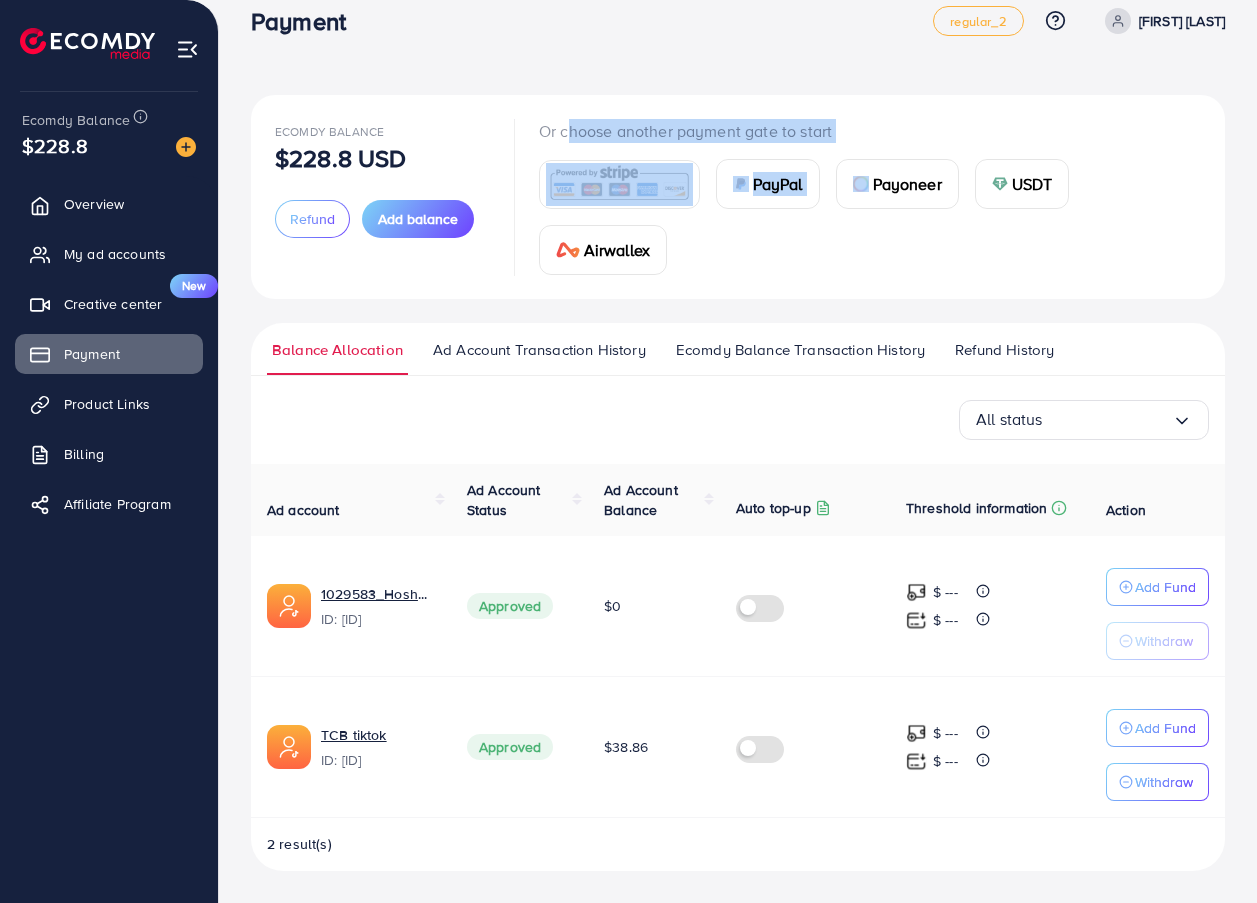 drag, startPoint x: 734, startPoint y: 196, endPoint x: 898, endPoint y: 282, distance: 185.181 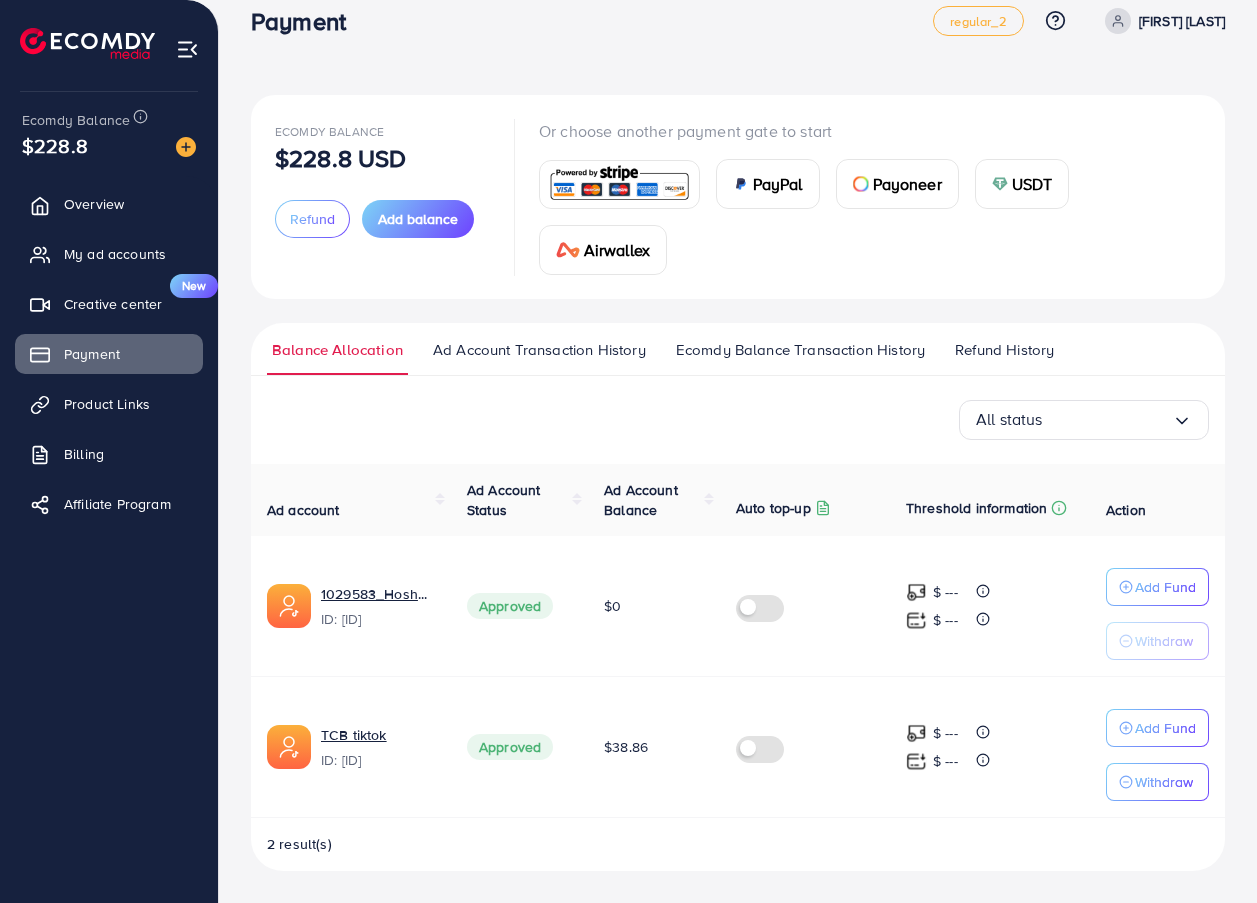 click on "Ecomdy Balance  $228.8 USD   Refund   Add balance   Or choose another payment gate to start   PayPal   Payoneer   USDT   Airwallex   Refund request form   Please choose the same payment method as the one you used to deposit.   Requested amount  * $  Max   Refund reason  *           Loading...      Detail reason  *  Receiving method  *           Loading...      I have read and accepted the  terms of service  Cancel   Next  Balance Allocation  Ad Account Transaction History   Ecomdy Balance Transaction History  Refund History
All status
Loading...                   Ad account Ad Account Status Ad Account Balance Auto top-up Threshold information Action            1029583_Hoshbay_1753543282699  ID: [ID]  Approved   $0   $ ---   $ ---   Add Fund   Withdraw       TCB tiktok  ID: [ID]  Approved   $38.86   $ ---   $ ---   Add Fund   Withdraw          2 result(s)
All status
Loading...     Select transaction date" at bounding box center (738, 483) 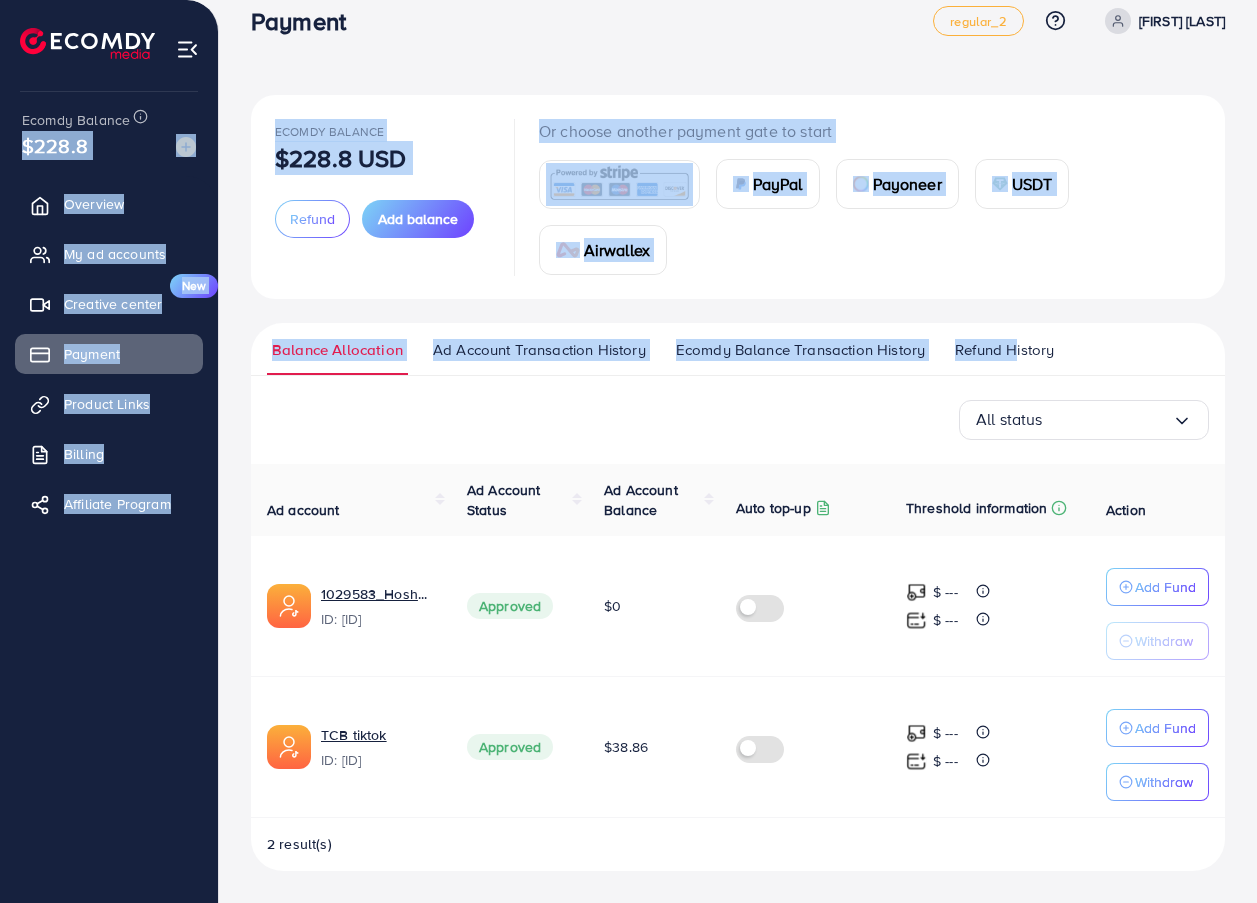drag, startPoint x: 212, startPoint y: 109, endPoint x: 1013, endPoint y: 349, distance: 836.1824 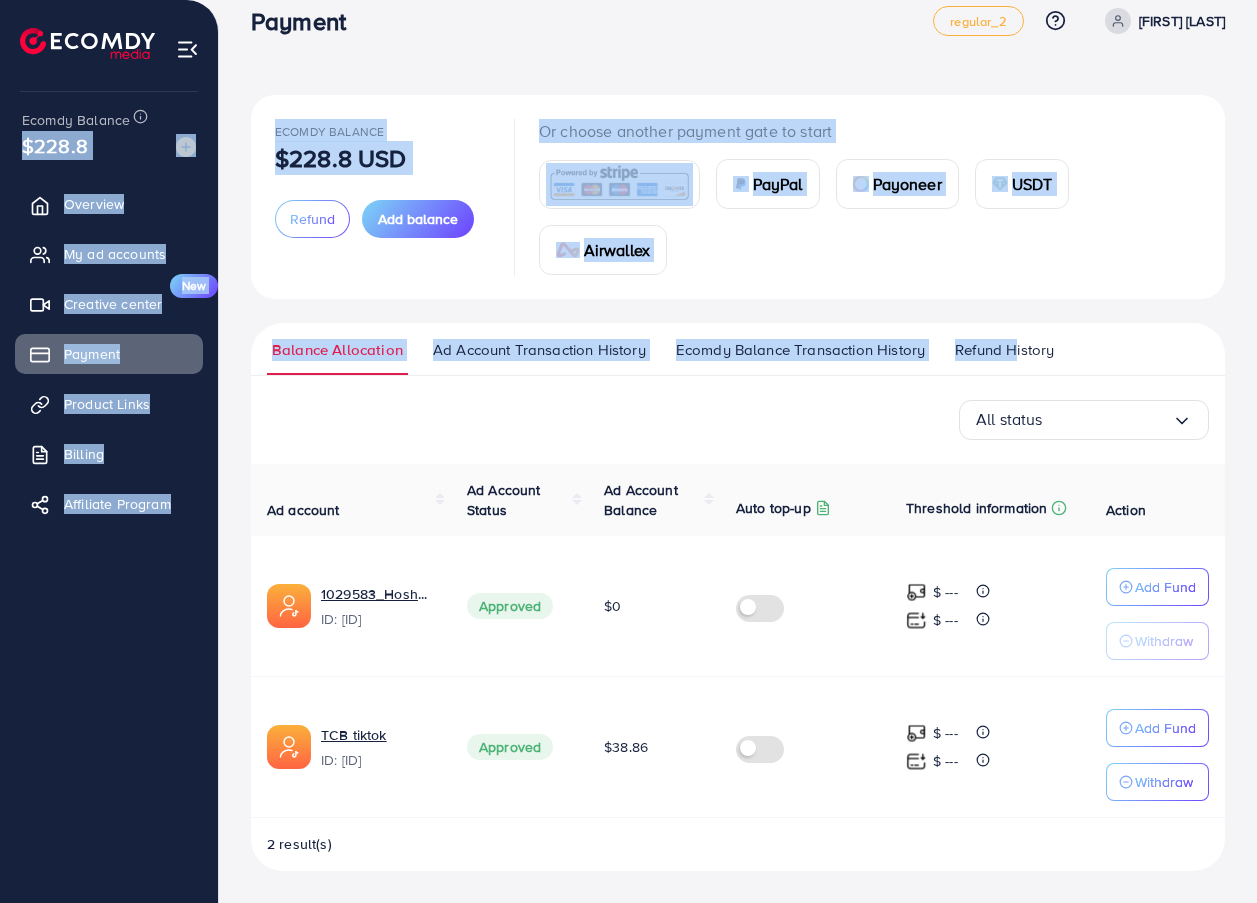 click on "Ecomdy Balance  $228.8 USD   Refund   Add balance   Or choose another payment gate to start   PayPal   Payoneer   USDT   Airwallex   Refund request form   Please choose the same payment method as the one you used to deposit.   Requested amount  * $  Max   Refund reason  *           Loading...      Detail reason  *  Receiving method  *           Loading...      I have read and accepted the  terms of service  Cancel   Next  Balance Allocation  Ad Account Transaction History   Ecomdy Balance Transaction History  Refund History
All status
Loading...                   Ad account Ad Account Status Ad Account Balance Auto top-up Threshold information Action            1029583_Hoshbay_1753543282699  ID: [ID]  Approved   $0   $ ---   $ ---   Add Fund   Withdraw       TCB tiktok  ID: [ID]  Approved   $38.86   $ ---   $ ---   Add Fund   Withdraw          2 result(s)
All status
Loading...     Select transaction date" at bounding box center [738, 483] 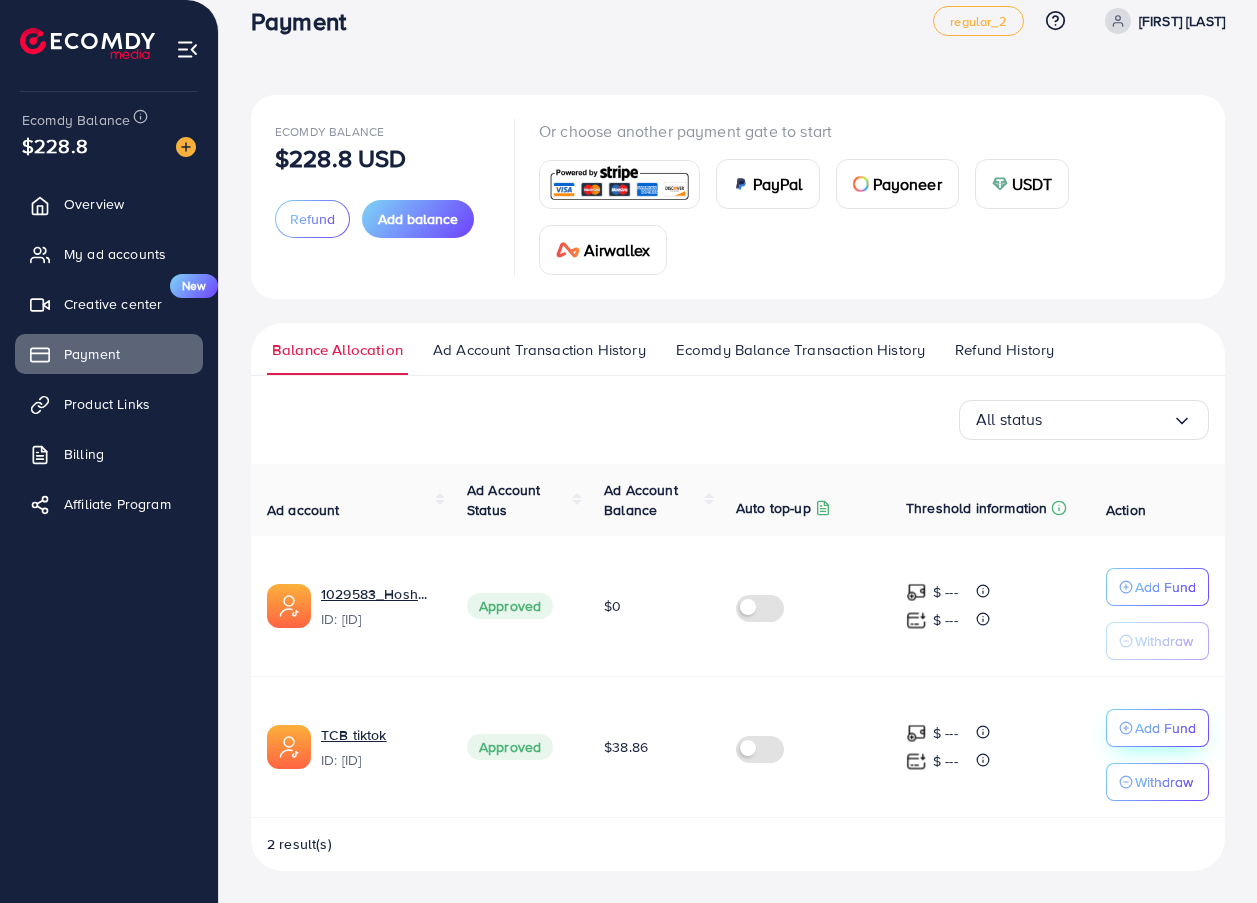 click on "Add Fund" at bounding box center [1165, 587] 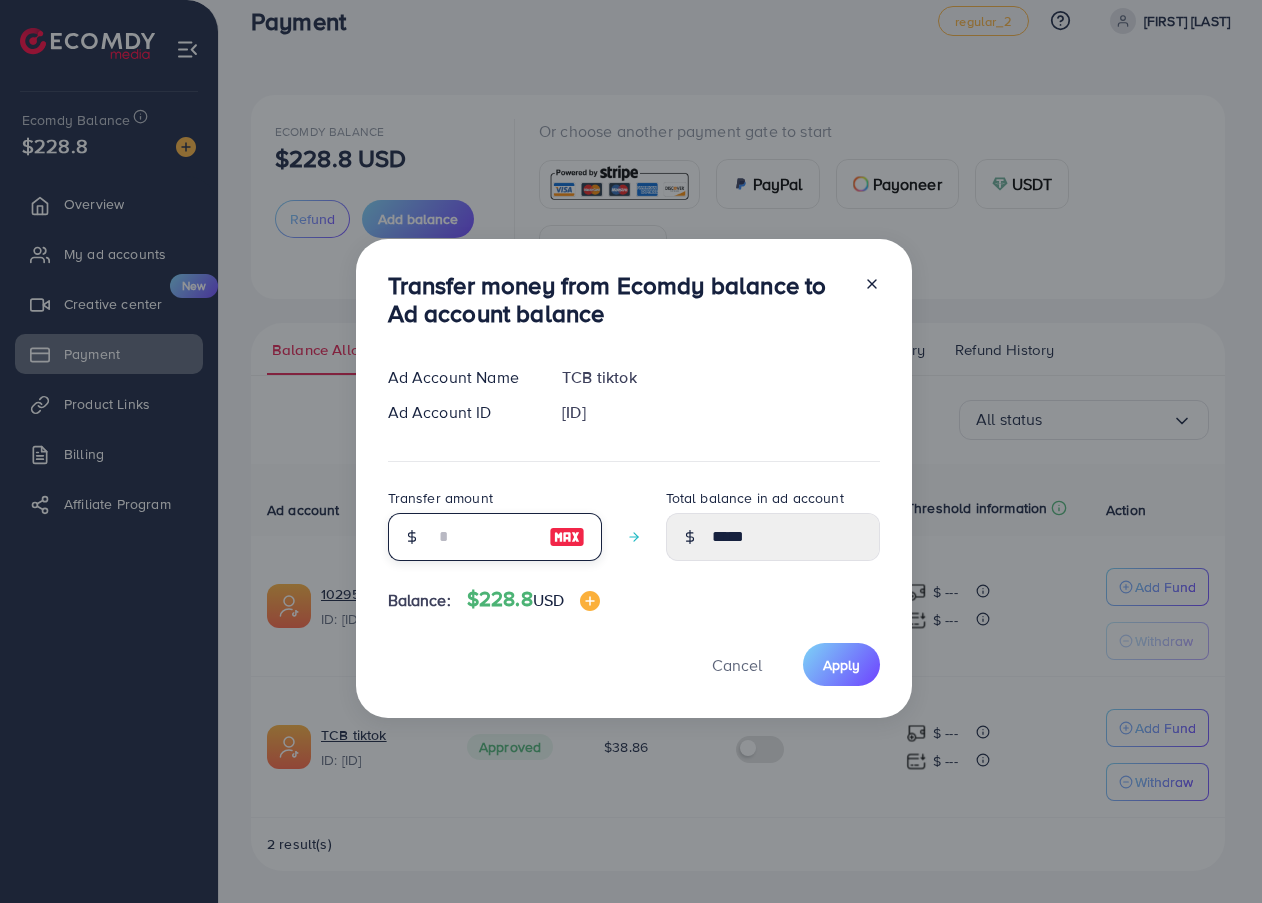click at bounding box center (484, 537) 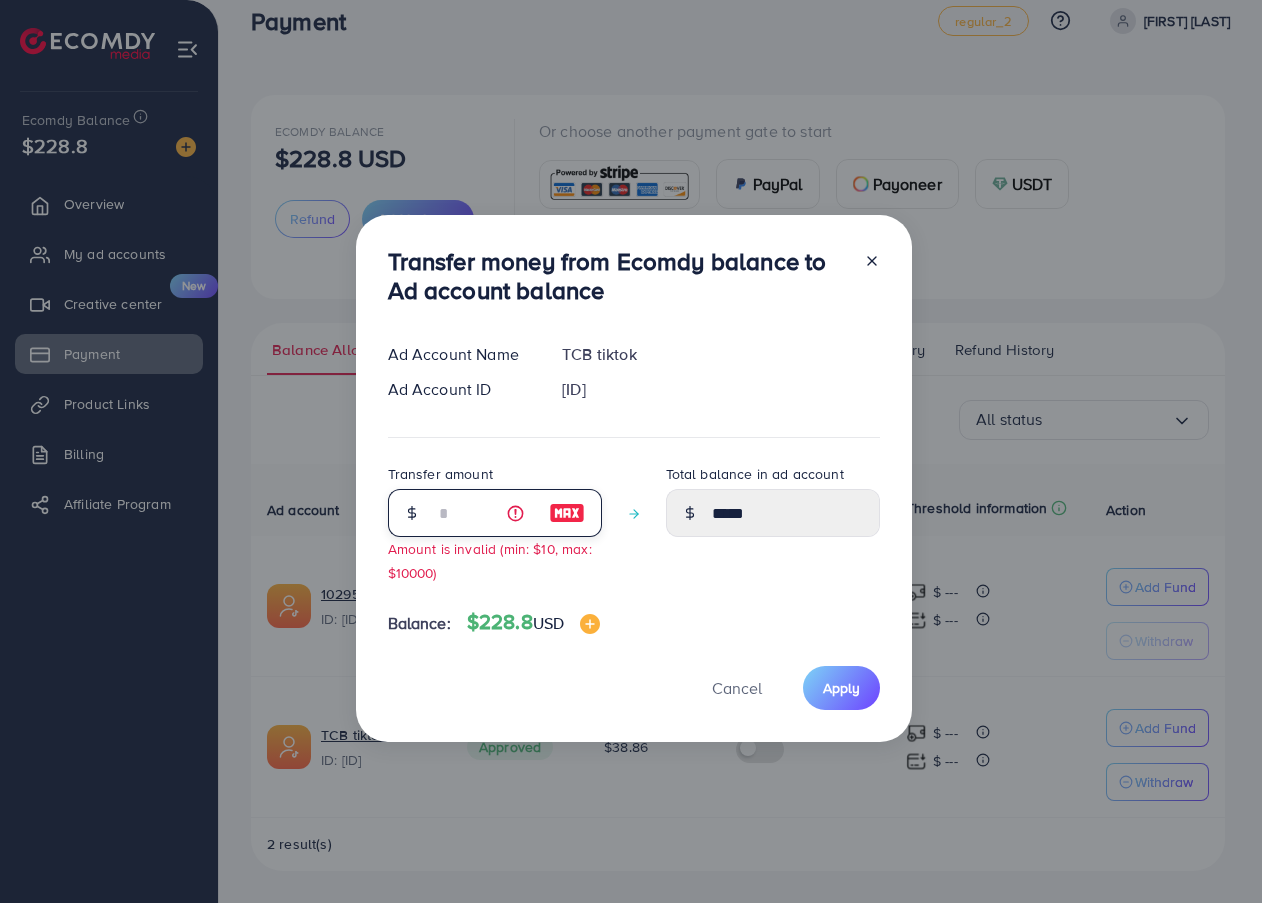 type on "*****" 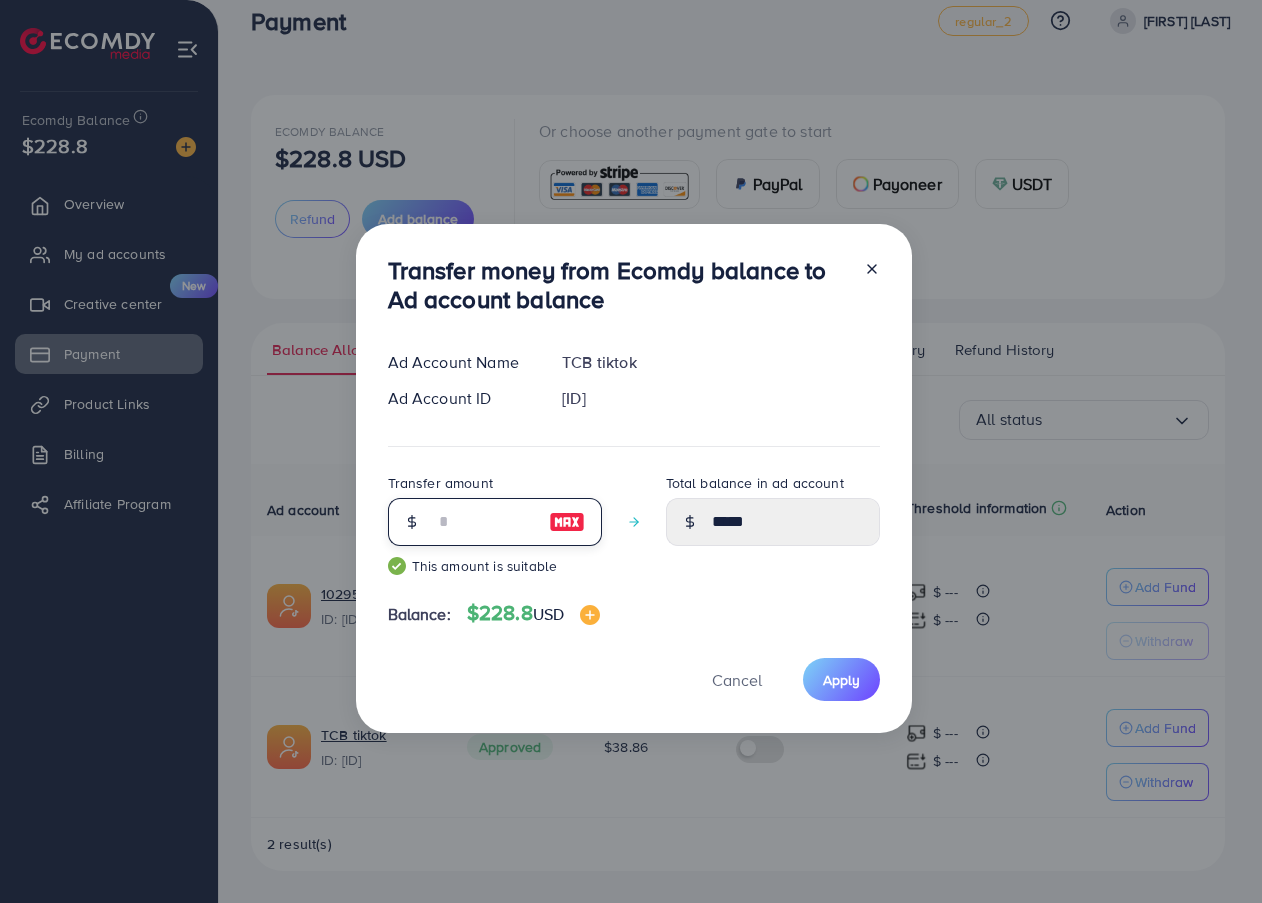 type on "*****" 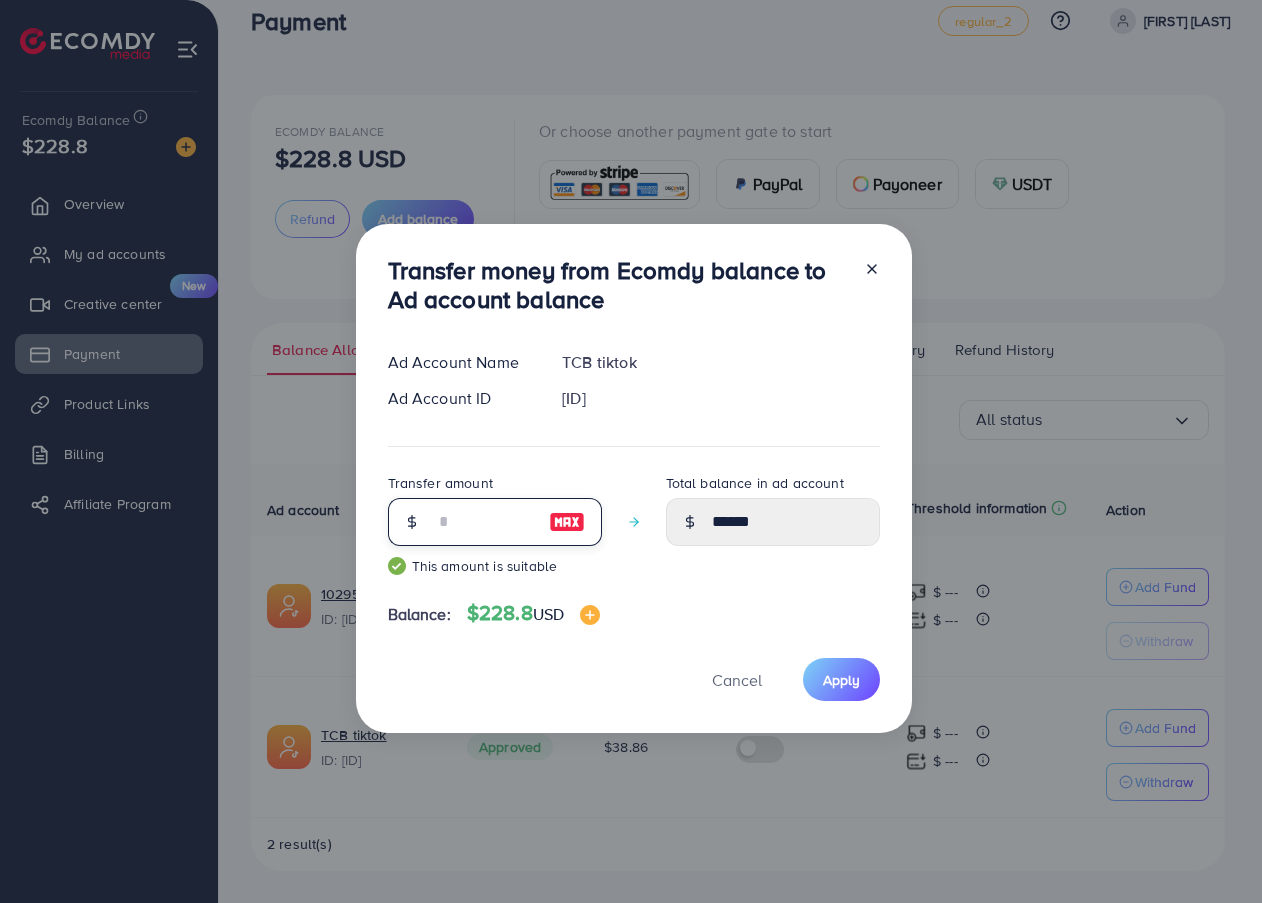 type on "***" 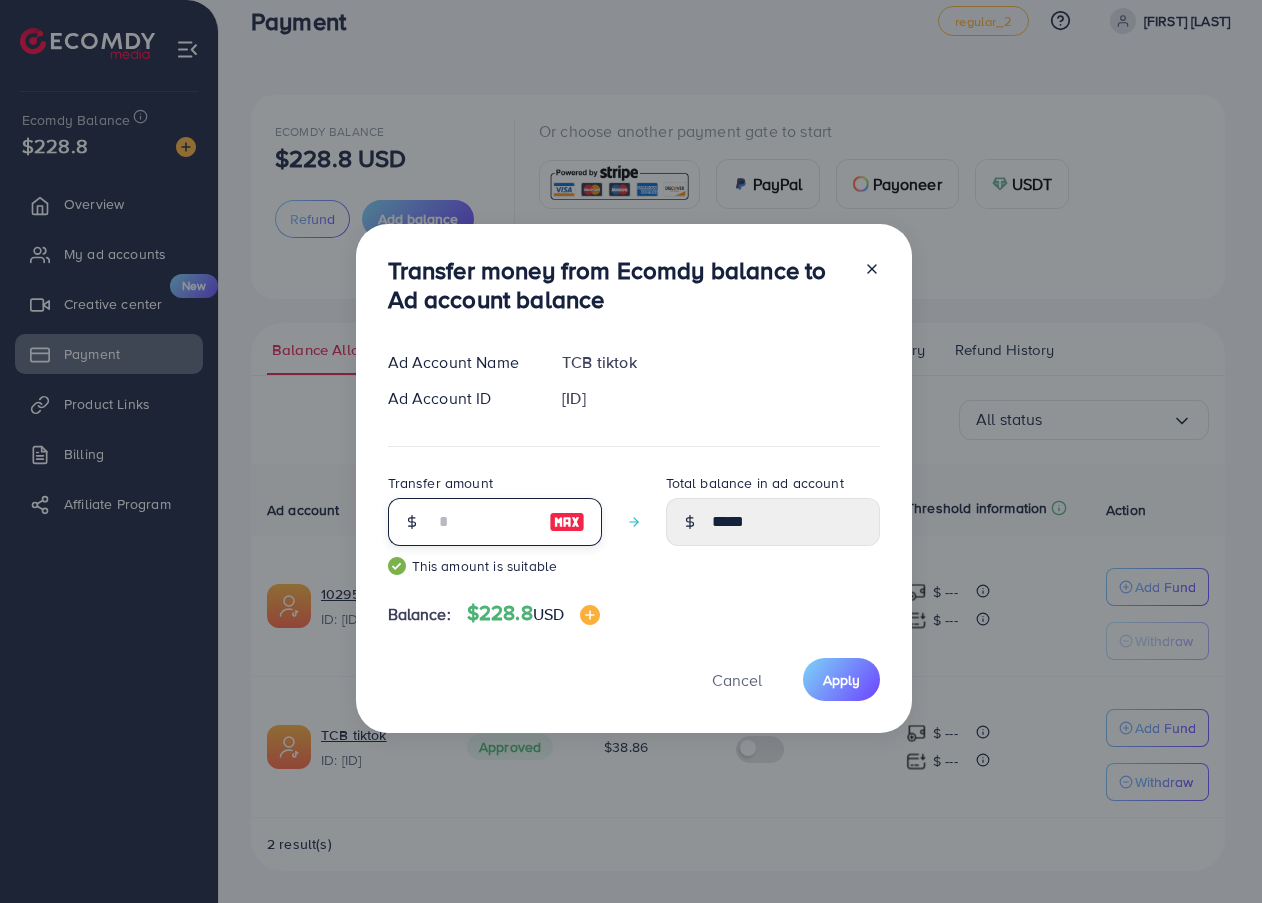 type on "*" 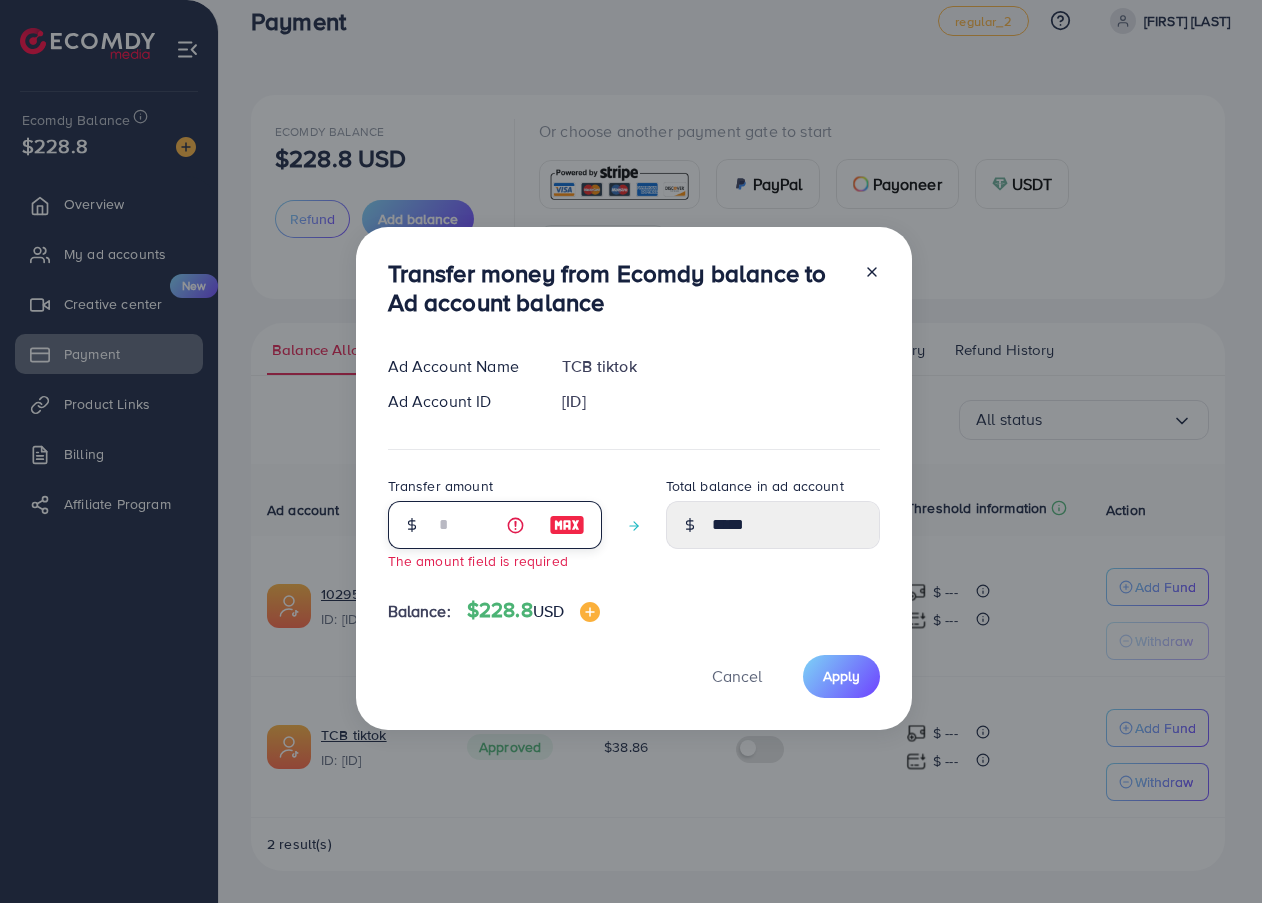 type on "*****" 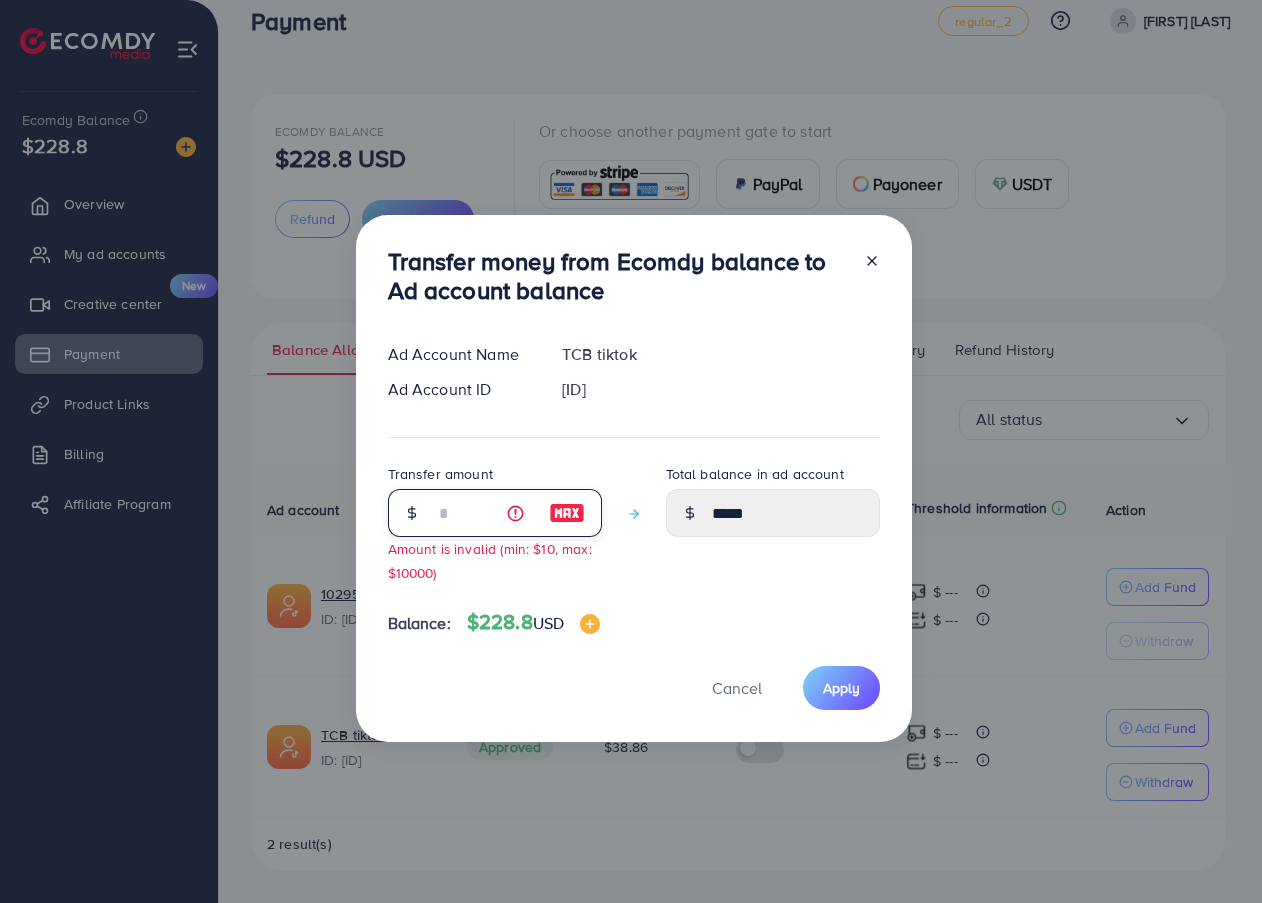 type on "**" 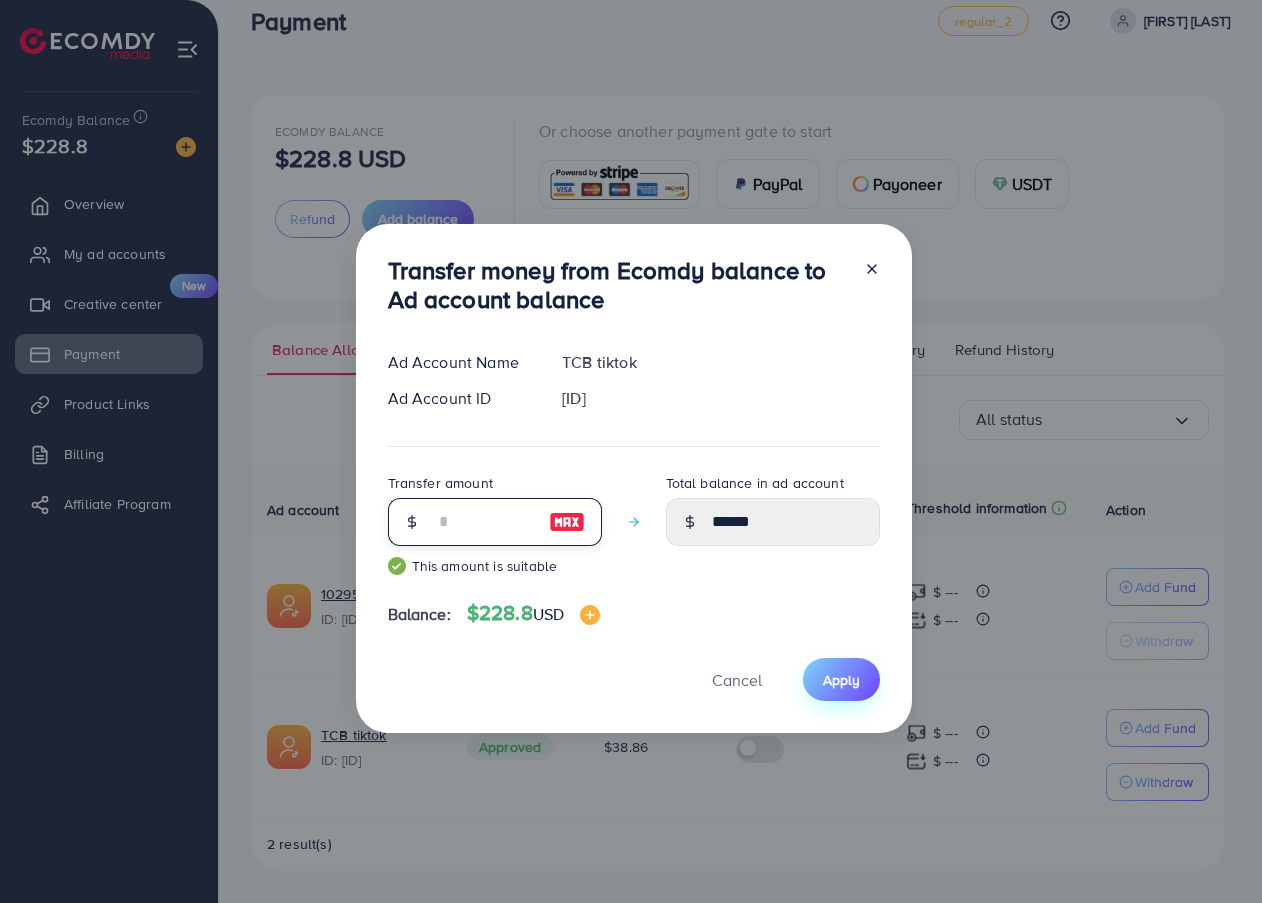 type on "***" 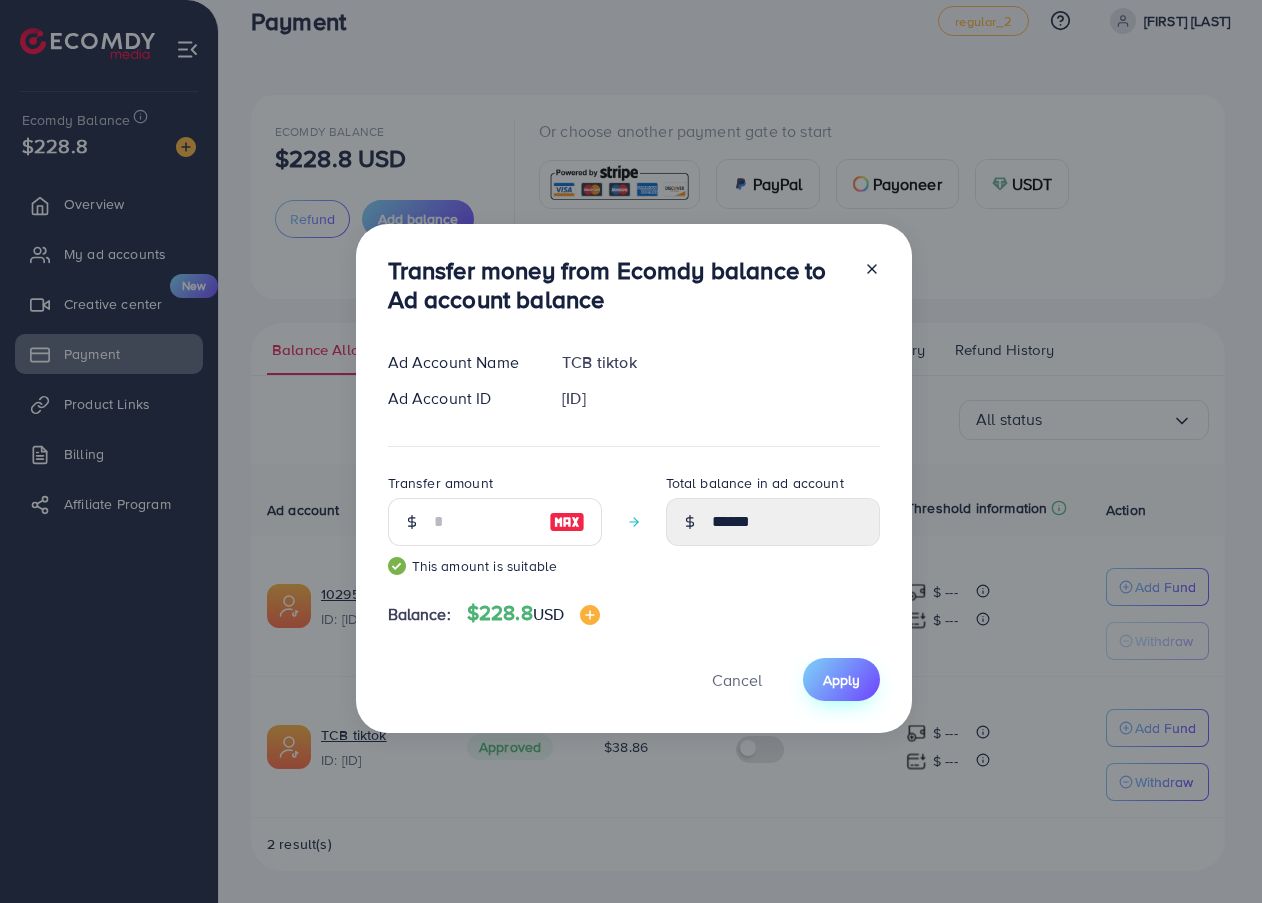 click on "Apply" at bounding box center (841, 680) 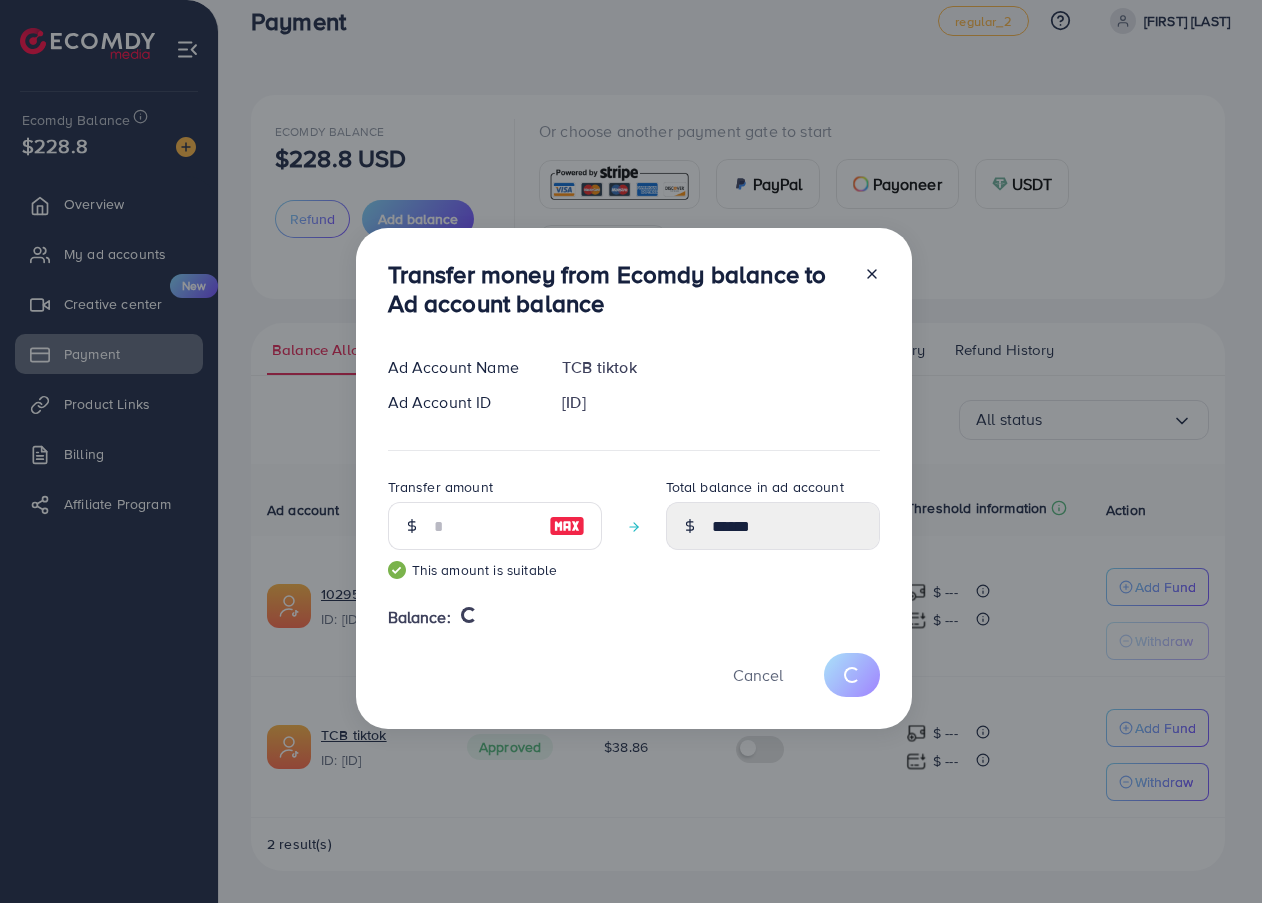 type 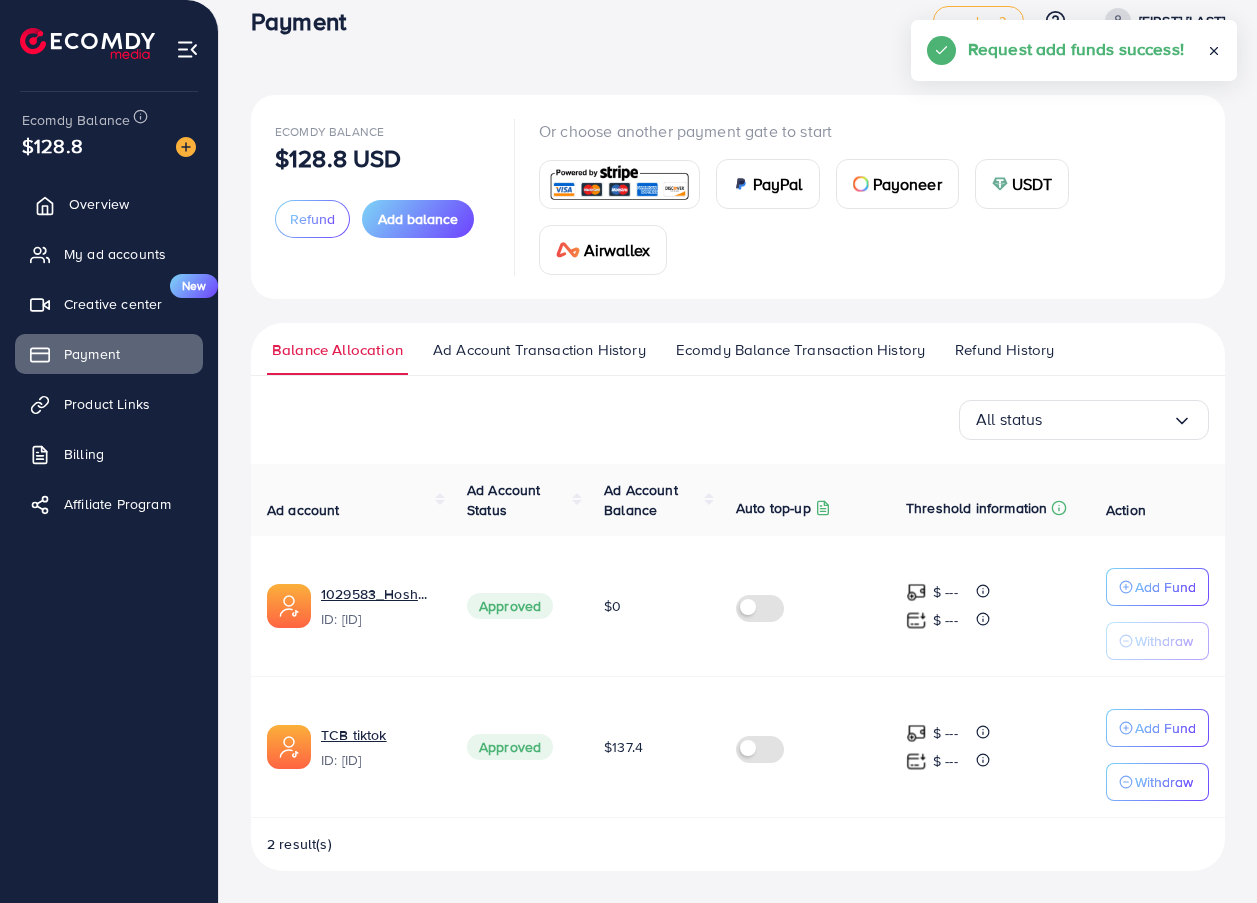 click on "Overview" at bounding box center (109, 204) 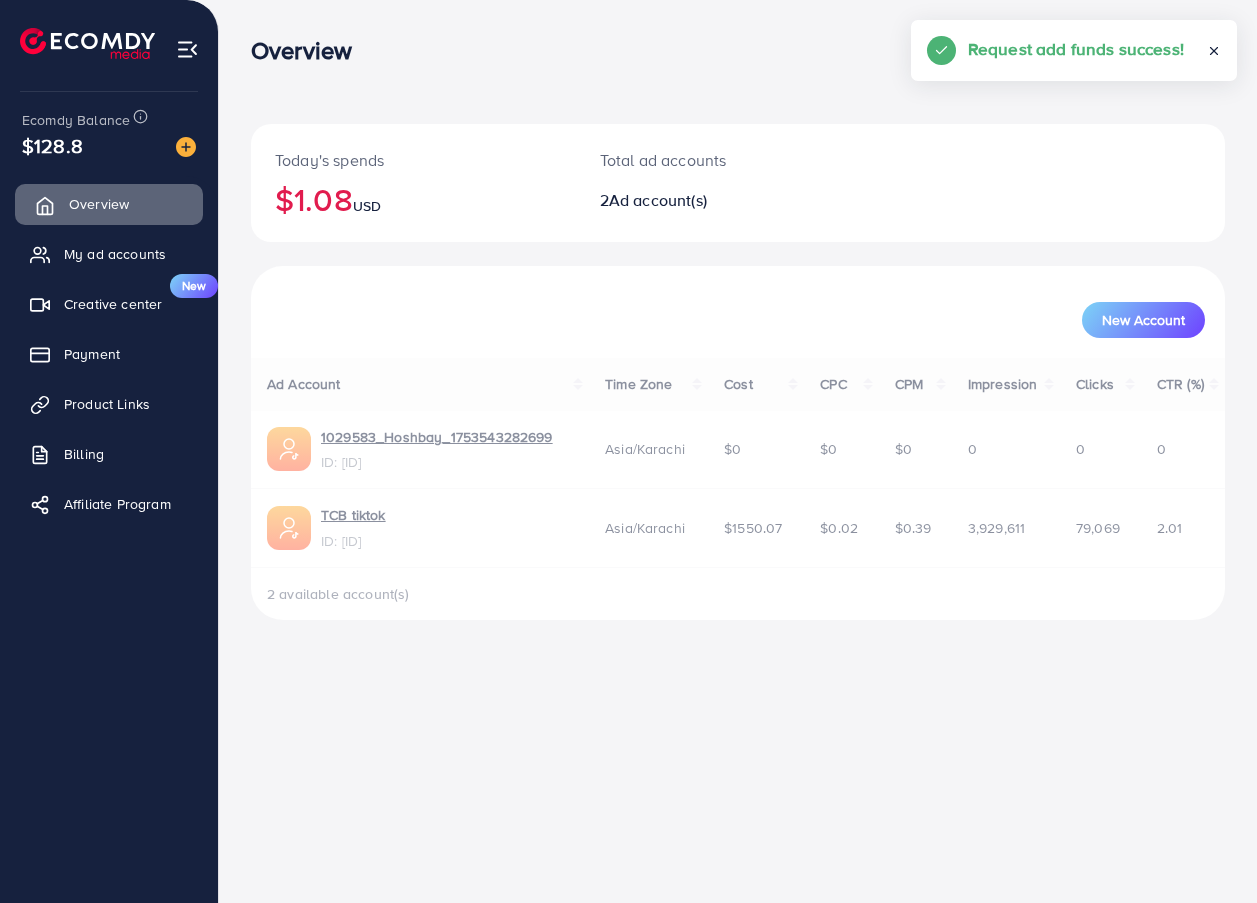 scroll, scrollTop: 0, scrollLeft: 0, axis: both 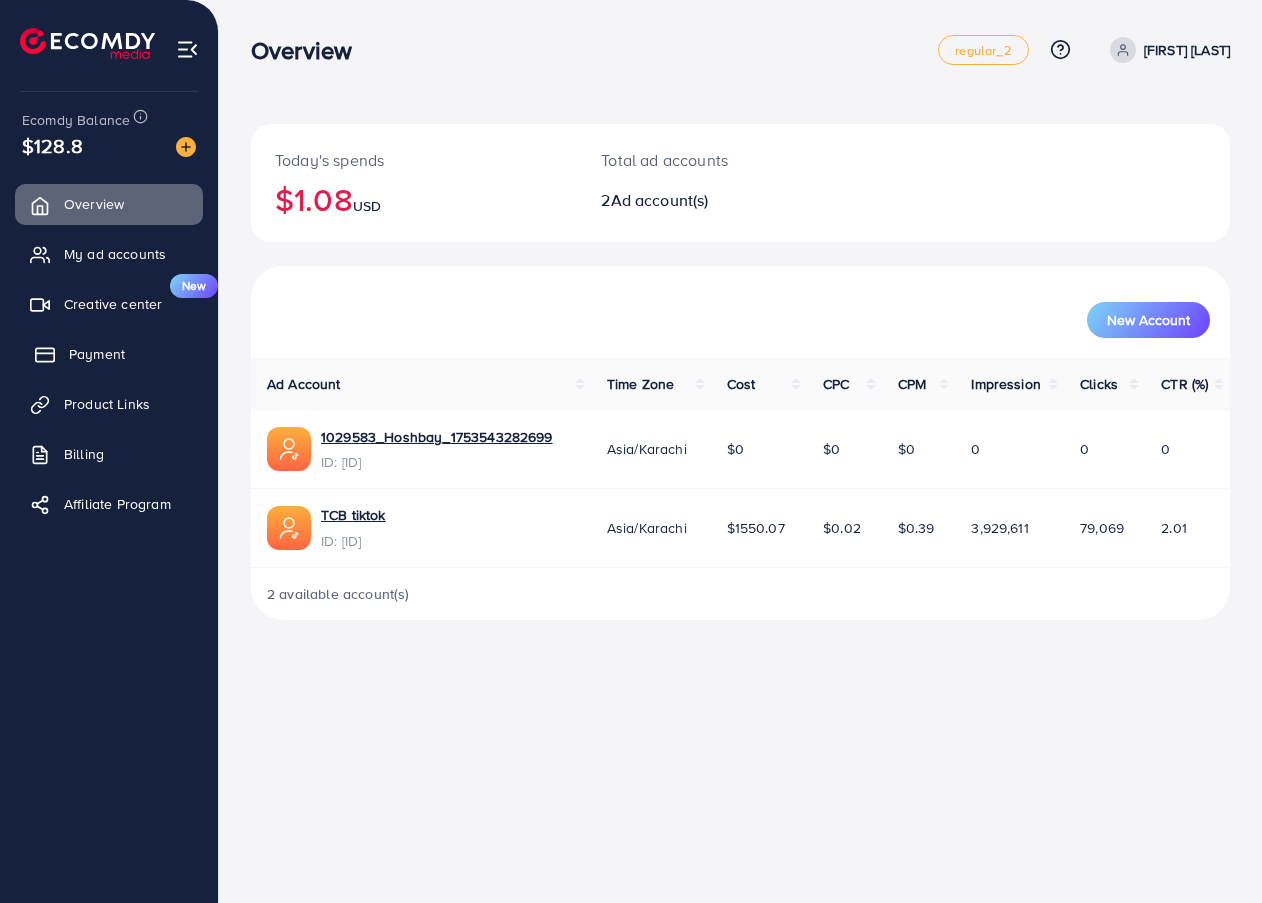 click on "Payment" at bounding box center (97, 354) 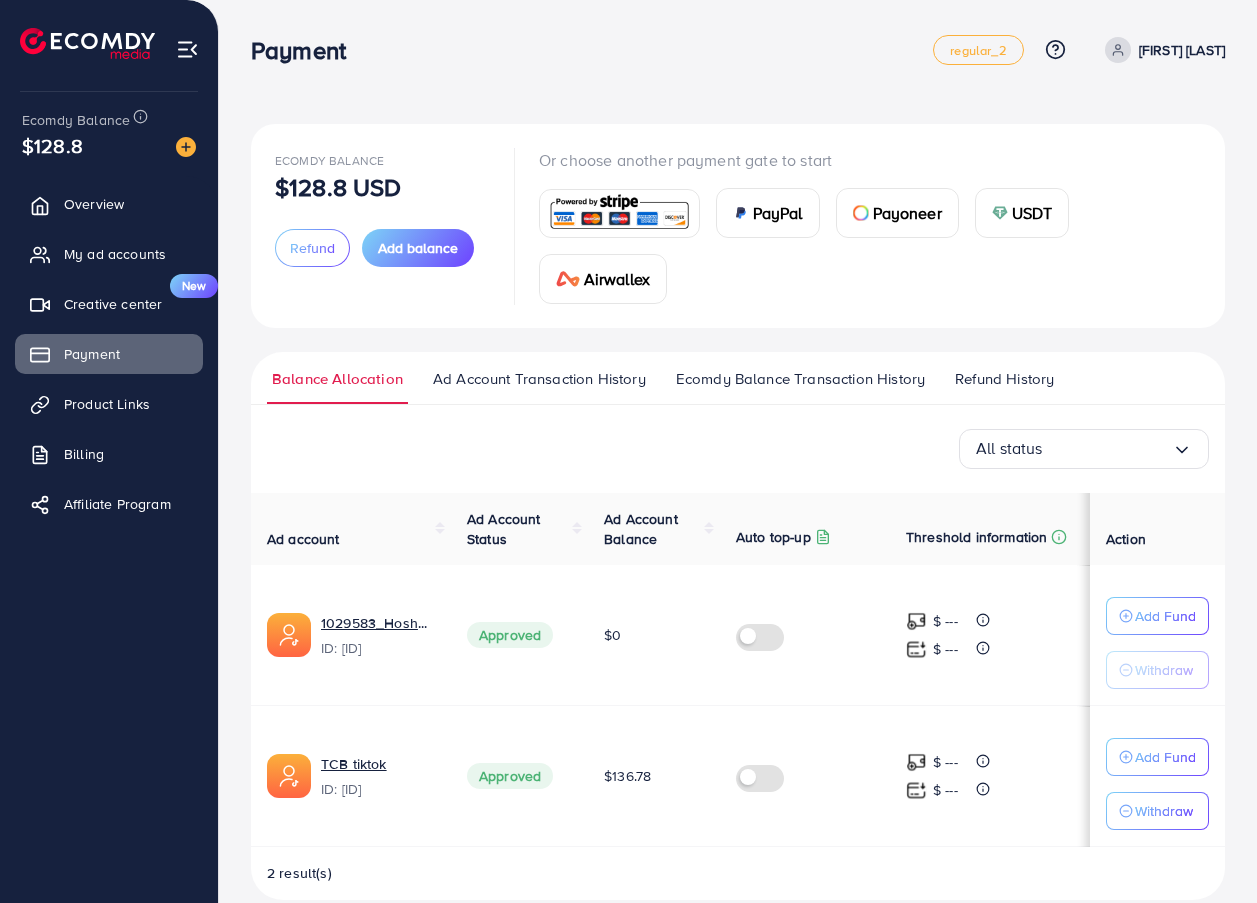 click on "$0" at bounding box center (612, 635) 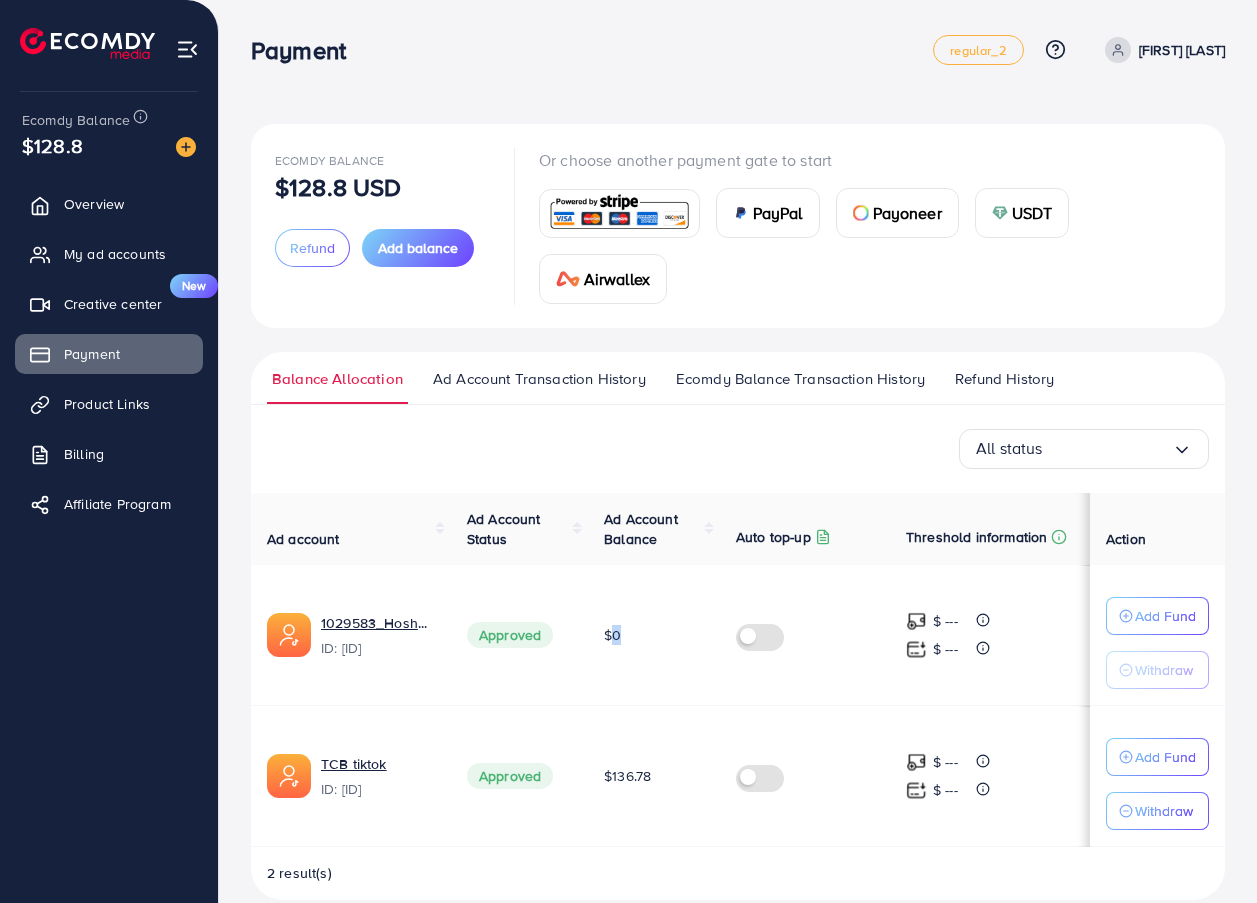 click on "$0" at bounding box center (612, 635) 